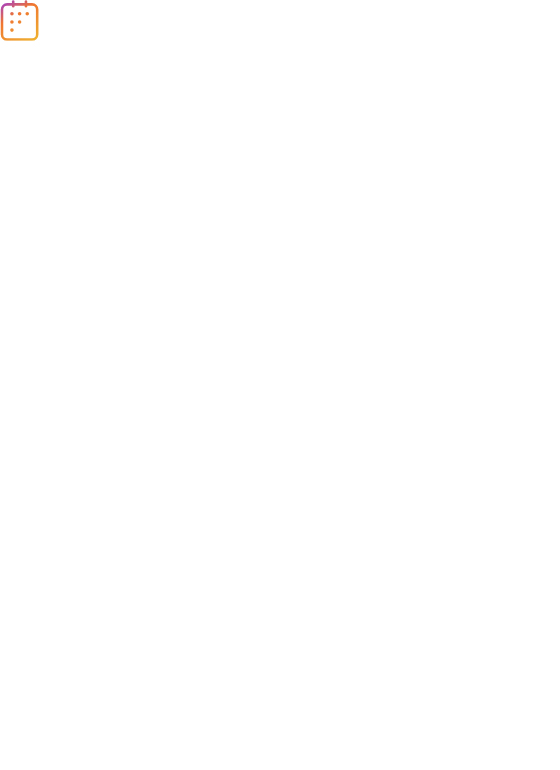 scroll, scrollTop: 0, scrollLeft: 0, axis: both 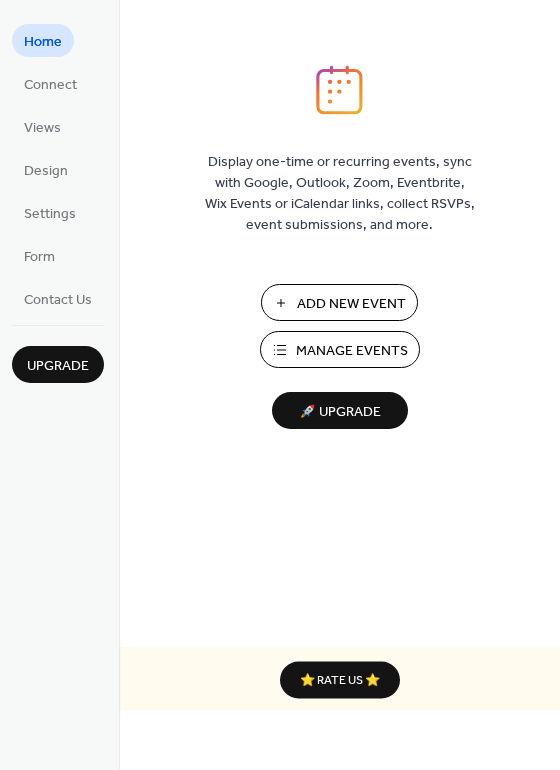 click on "Manage Events" at bounding box center [352, 351] 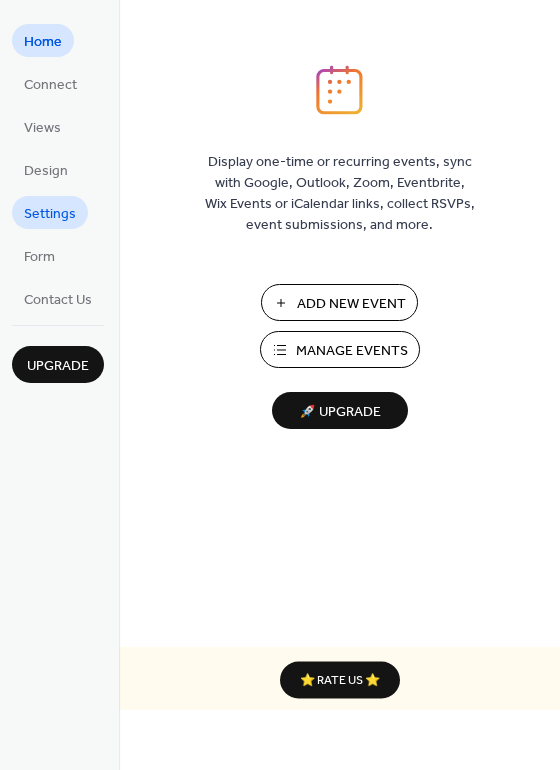 click on "Settings" at bounding box center [50, 214] 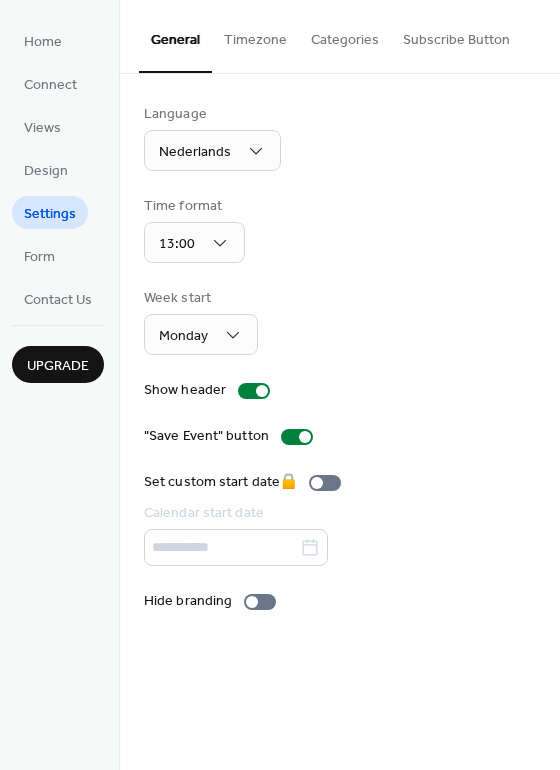 click on "Timezone" at bounding box center (255, 35) 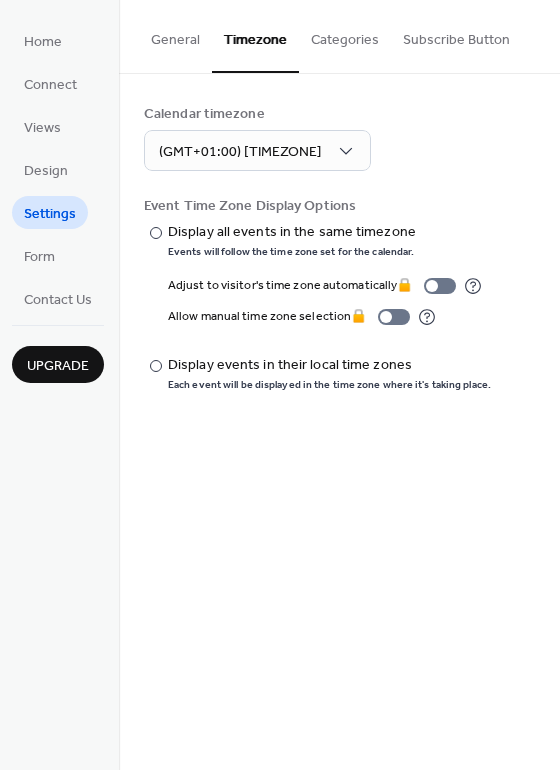 click on "General" at bounding box center [175, 35] 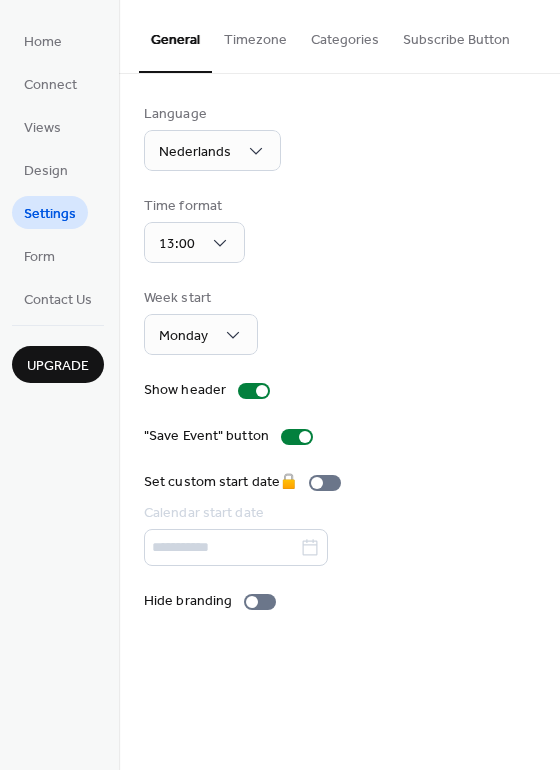 click on "Timezone" at bounding box center (255, 35) 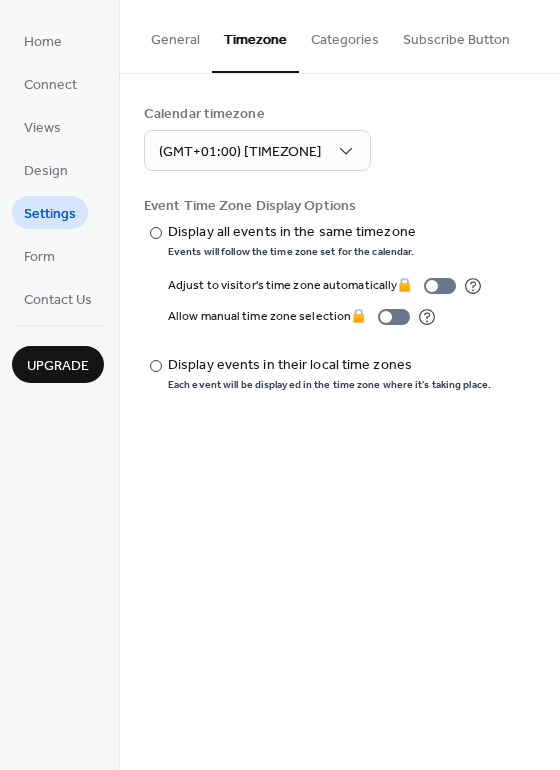click on "Categories" at bounding box center [345, 35] 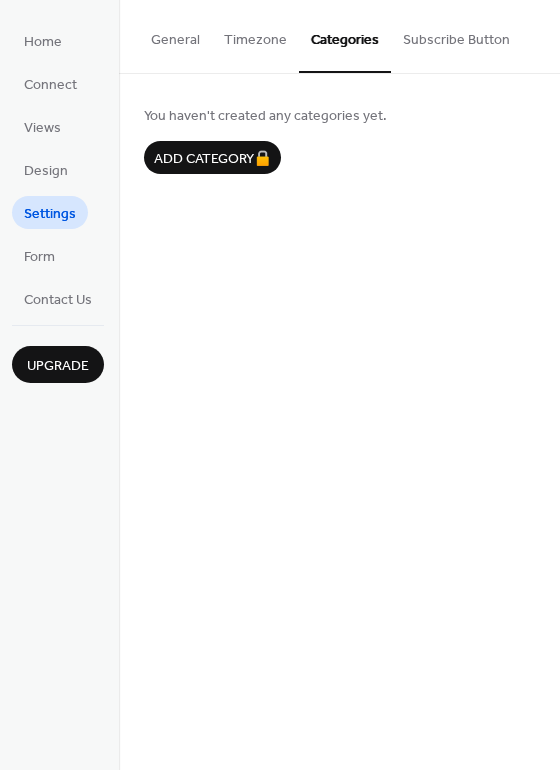 click on "Subscribe Button" at bounding box center (456, 35) 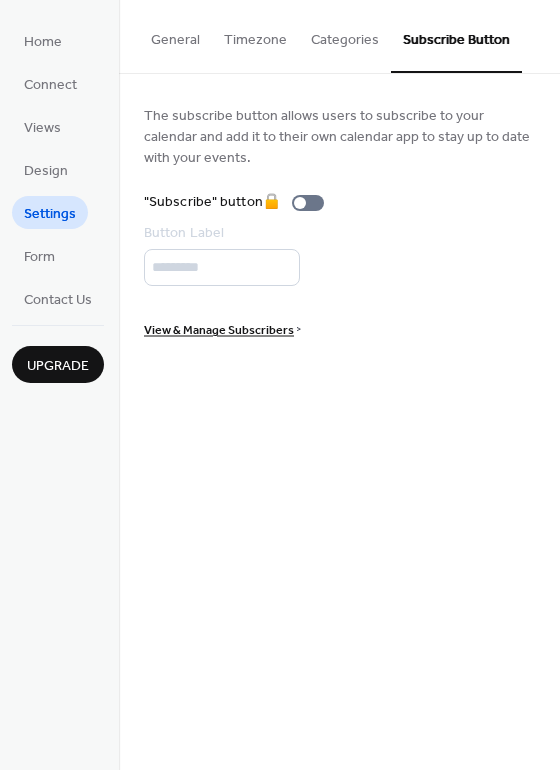 click on "General" at bounding box center [175, 35] 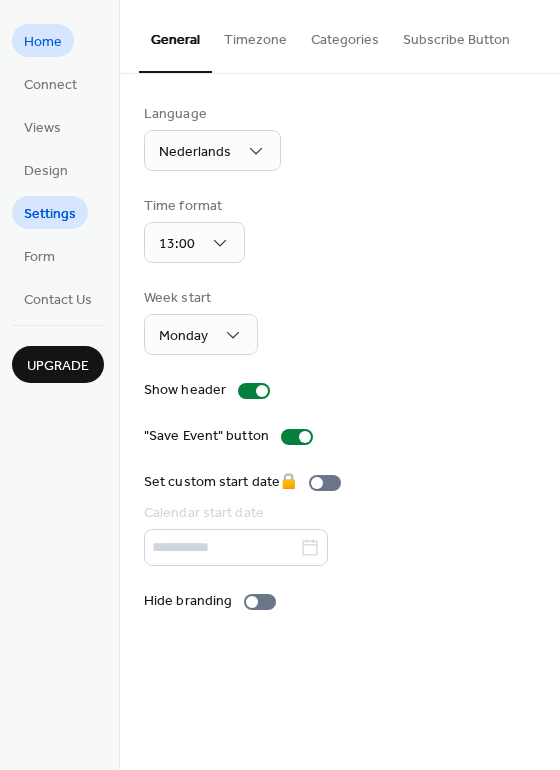 click on "Home" at bounding box center (43, 42) 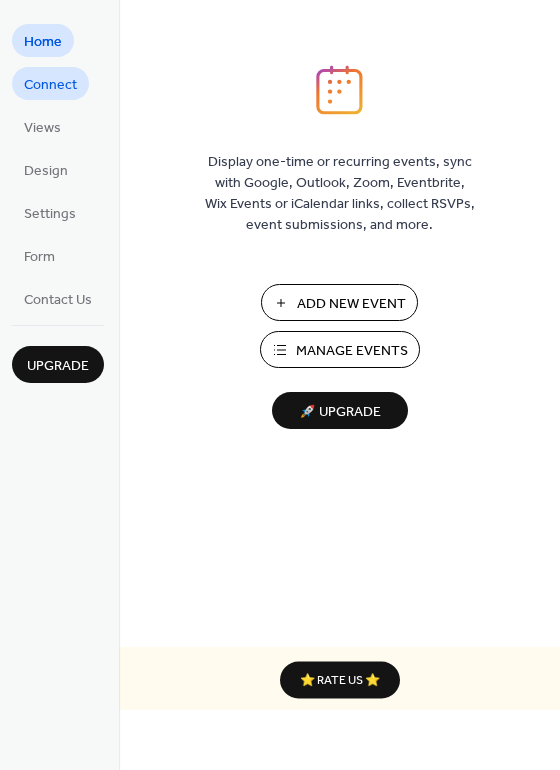 click on "Connect" at bounding box center [50, 85] 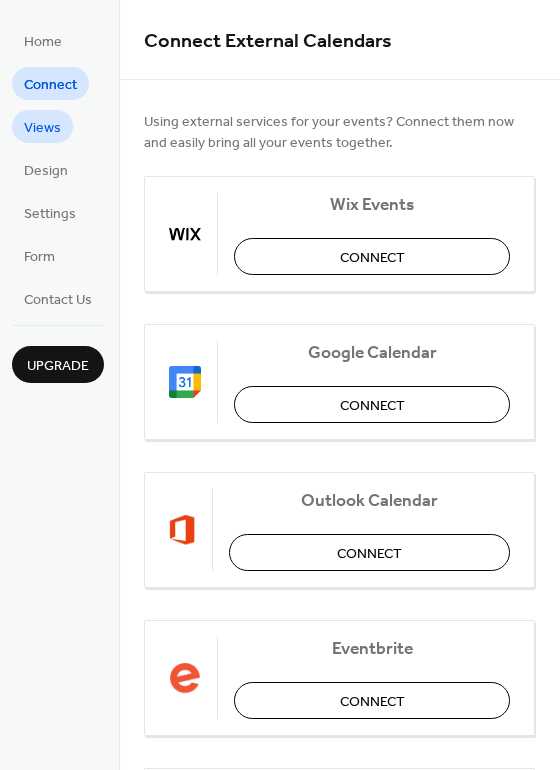 click on "Views" at bounding box center (42, 128) 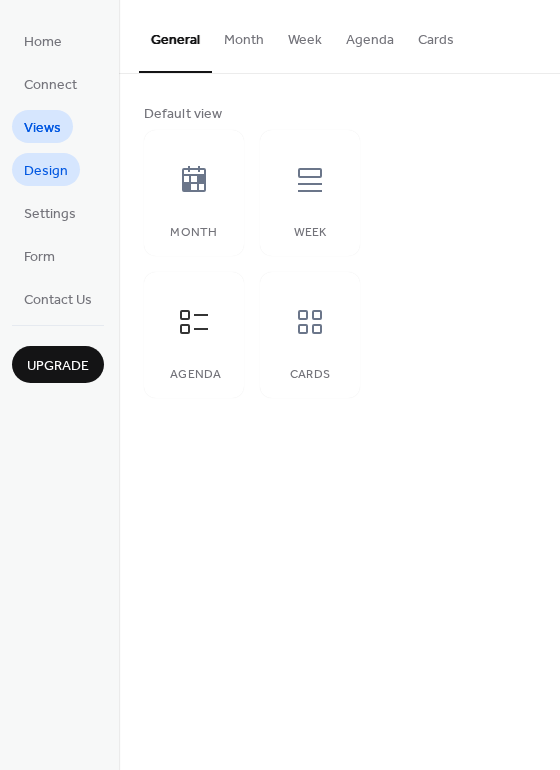 click on "Design" at bounding box center [46, 171] 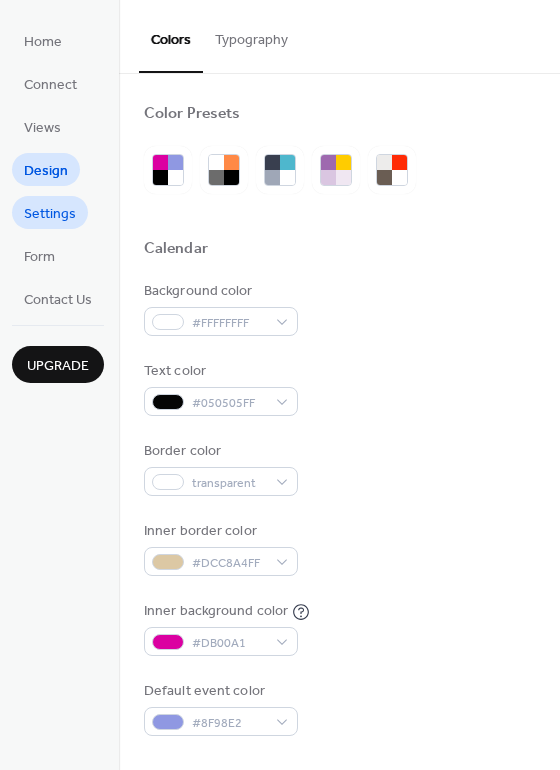 click on "Settings" at bounding box center (50, 214) 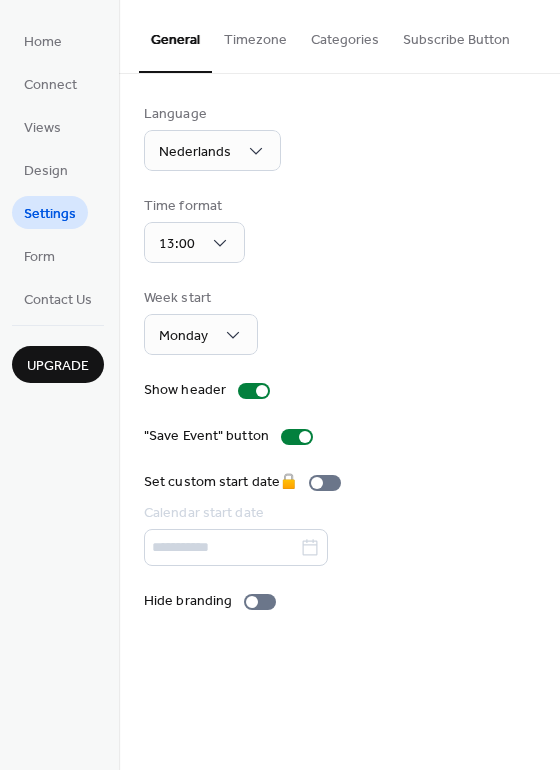 click on "Timezone" at bounding box center [255, 35] 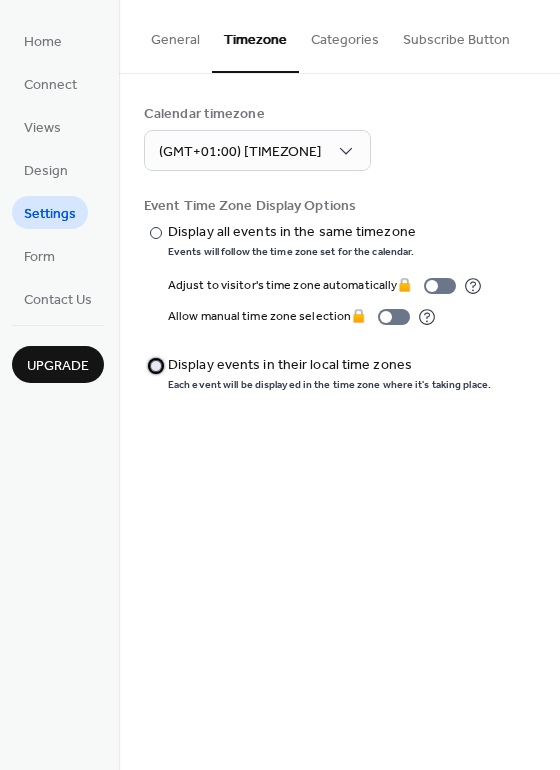 click at bounding box center [156, 366] 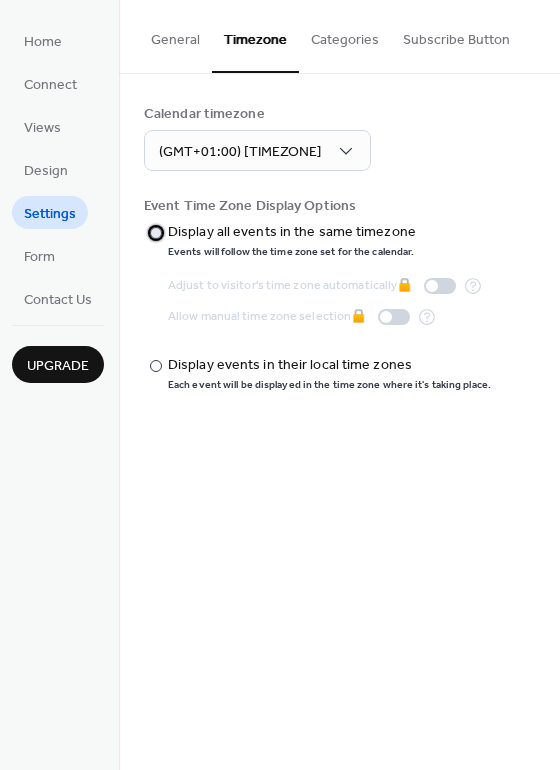 click at bounding box center [156, 233] 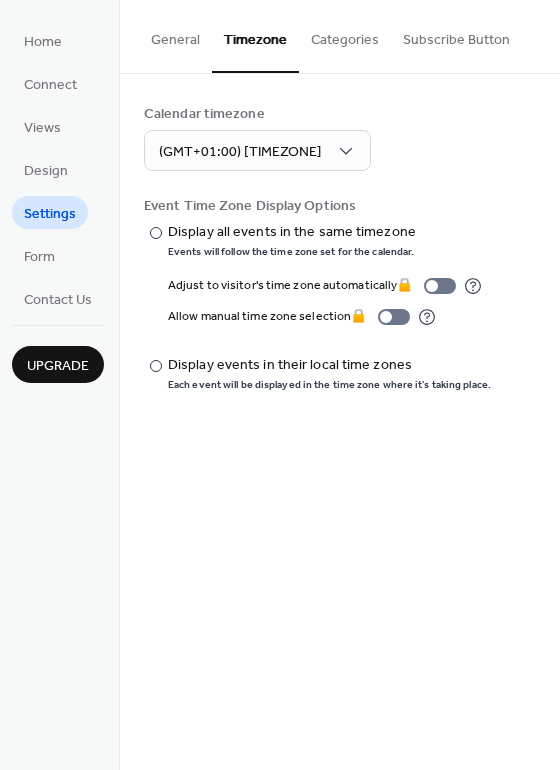 click on "Categories" at bounding box center (345, 35) 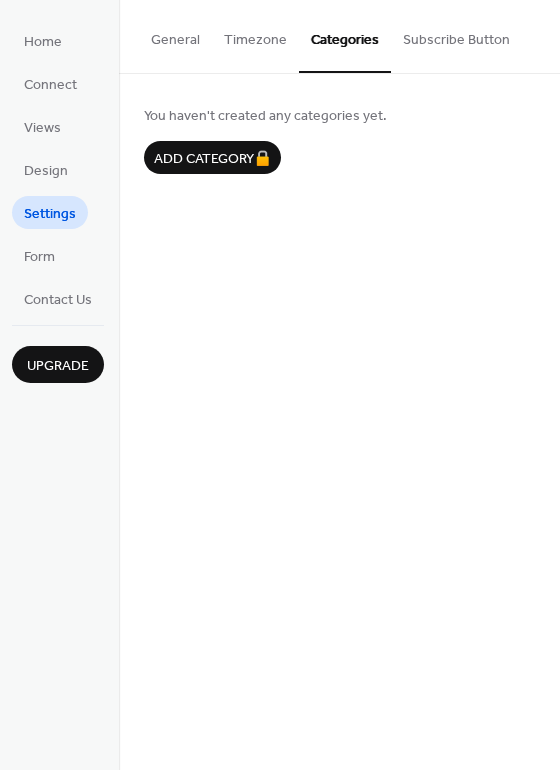 click on "Subscribe Button" at bounding box center (456, 35) 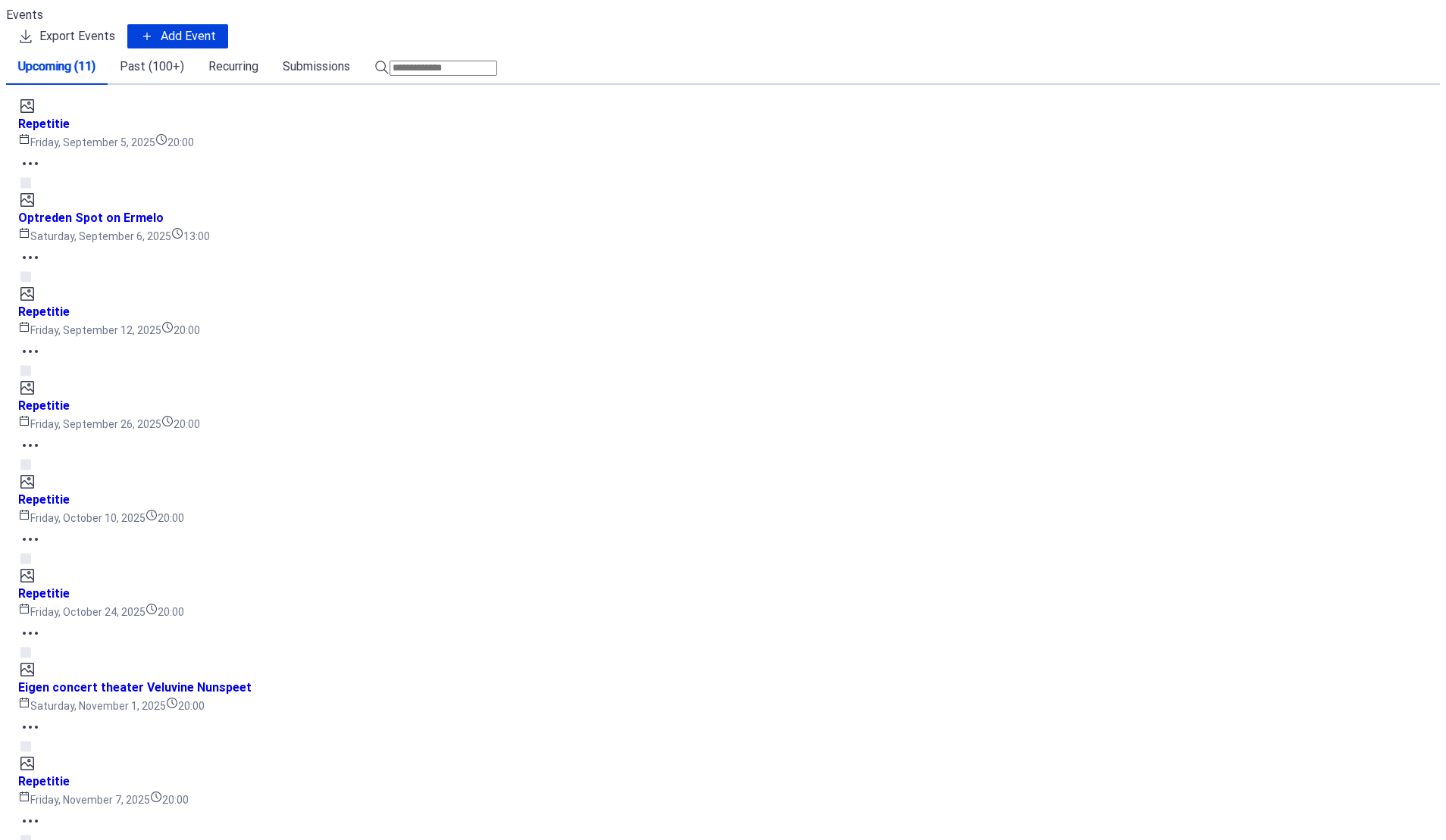 scroll, scrollTop: 0, scrollLeft: 0, axis: both 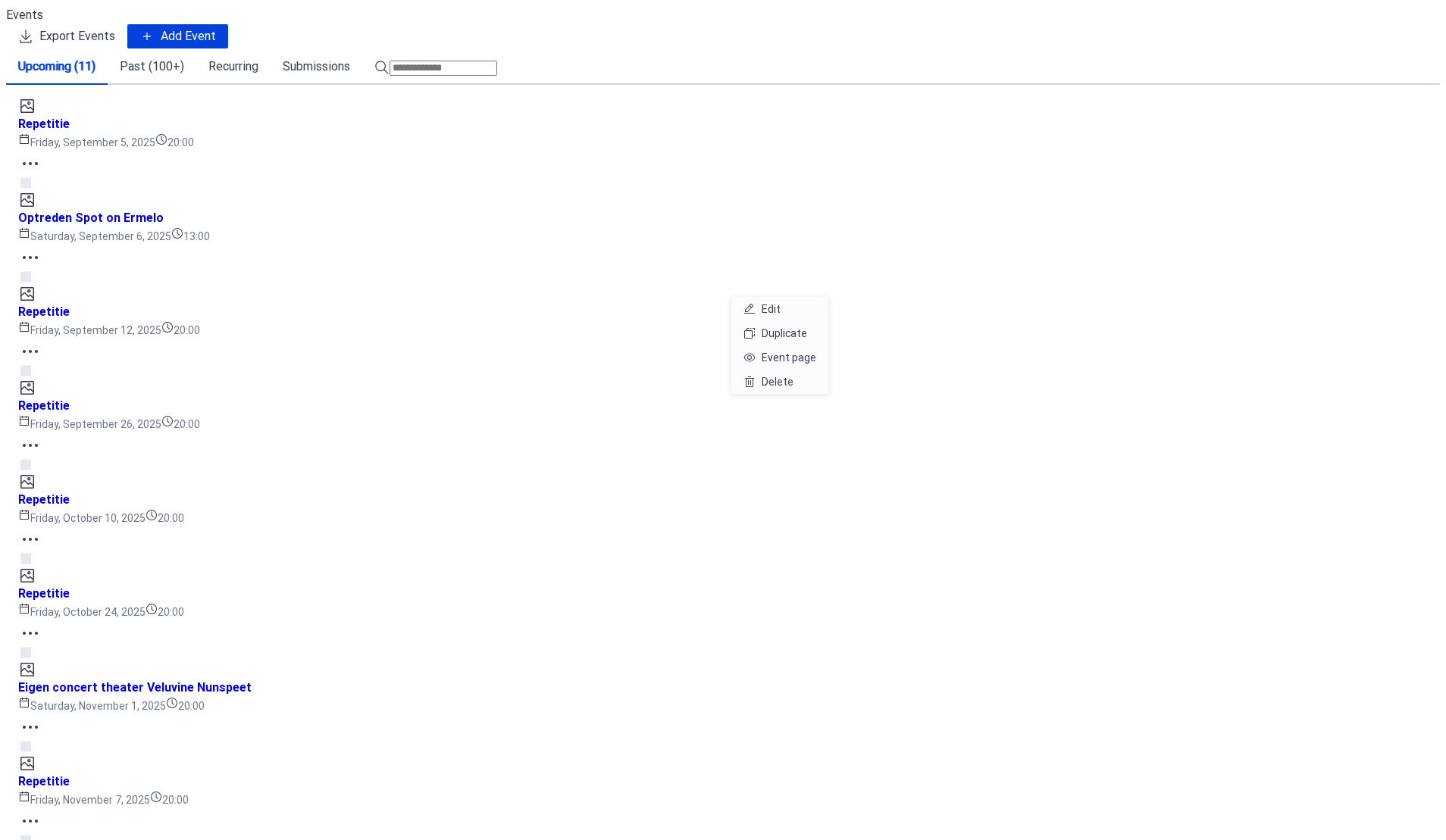 click 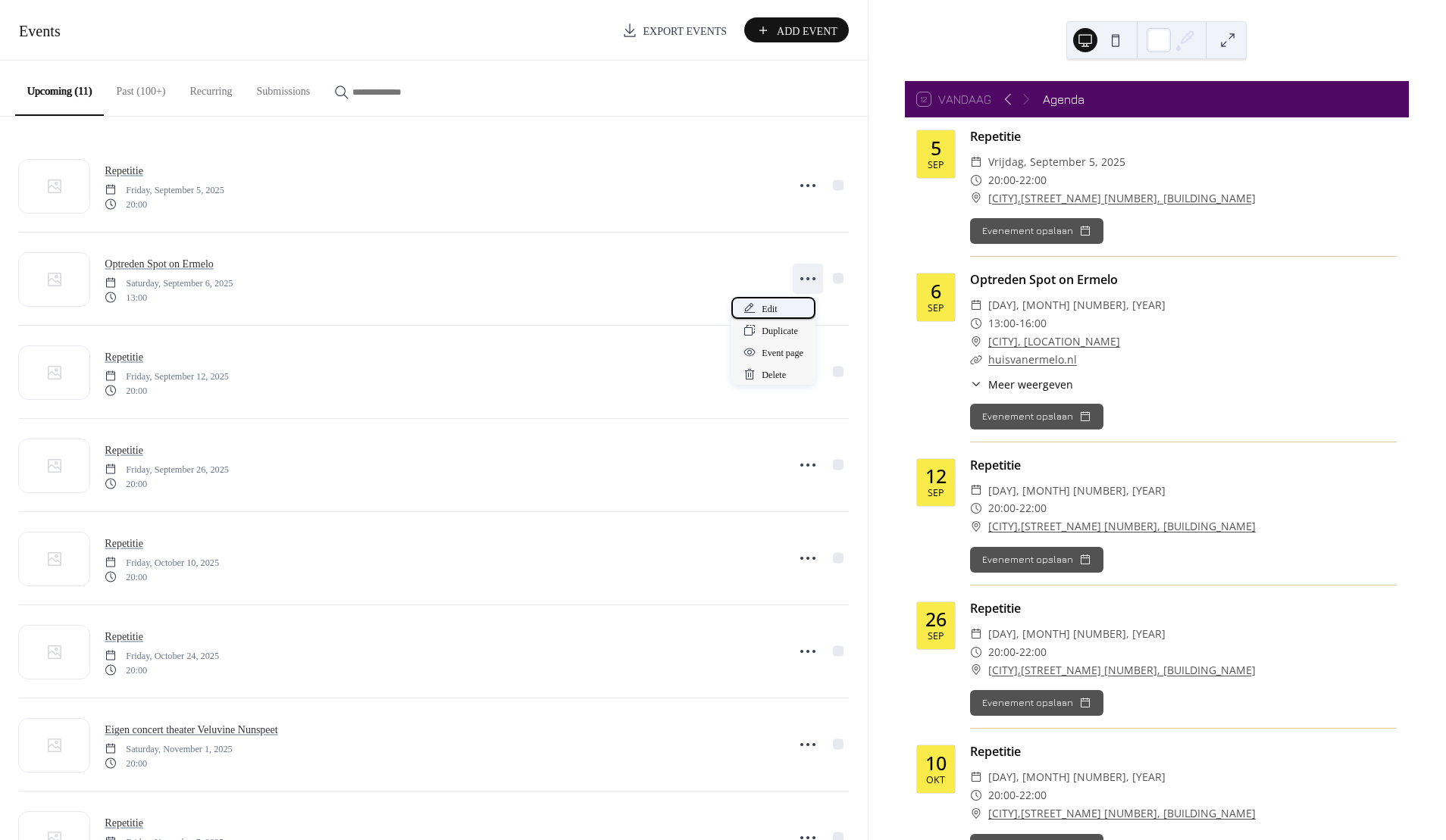 click on "Edit" at bounding box center [769, 309] 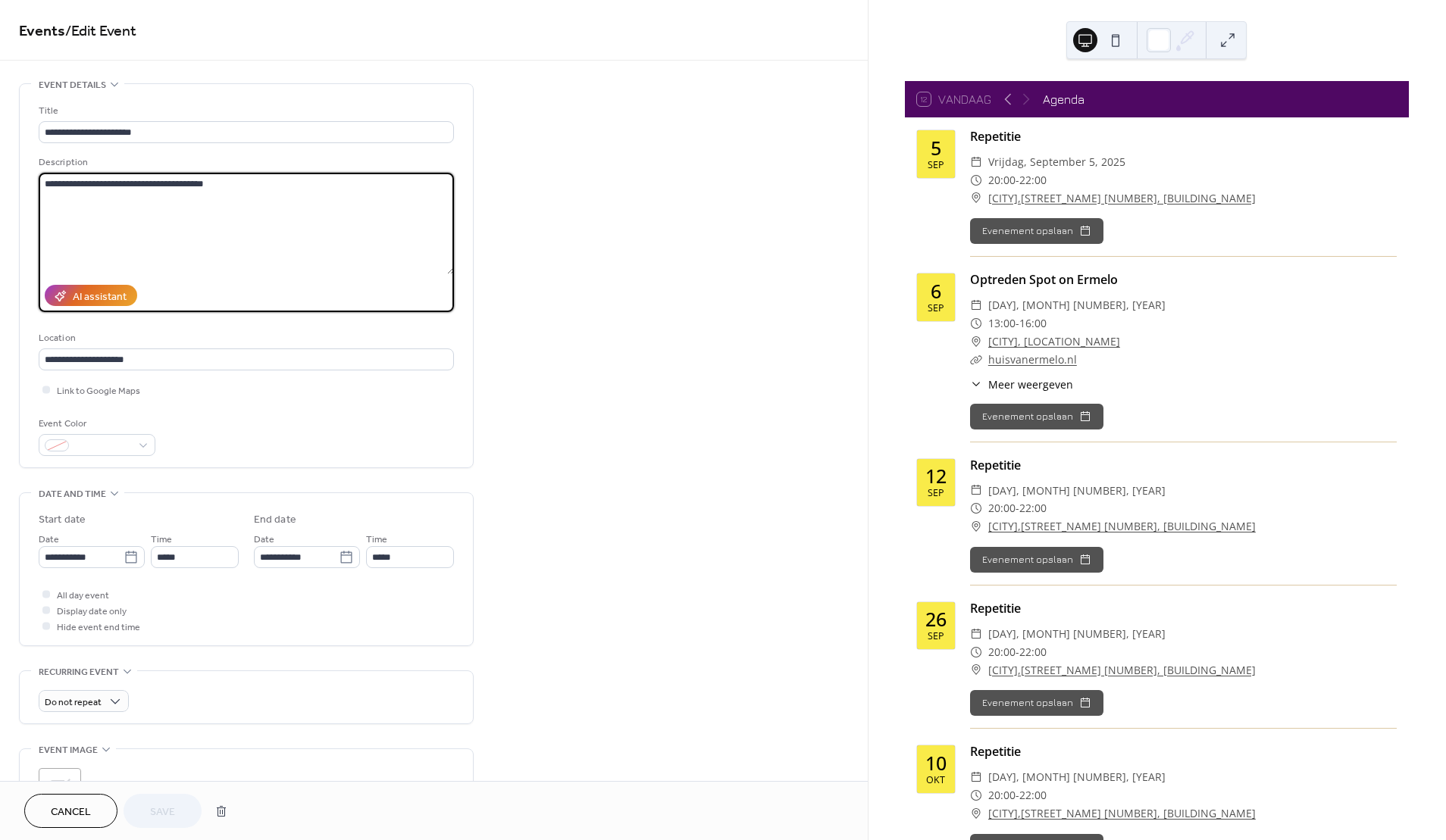 drag, startPoint x: 102, startPoint y: 184, endPoint x: 262, endPoint y: 193, distance: 160.25293 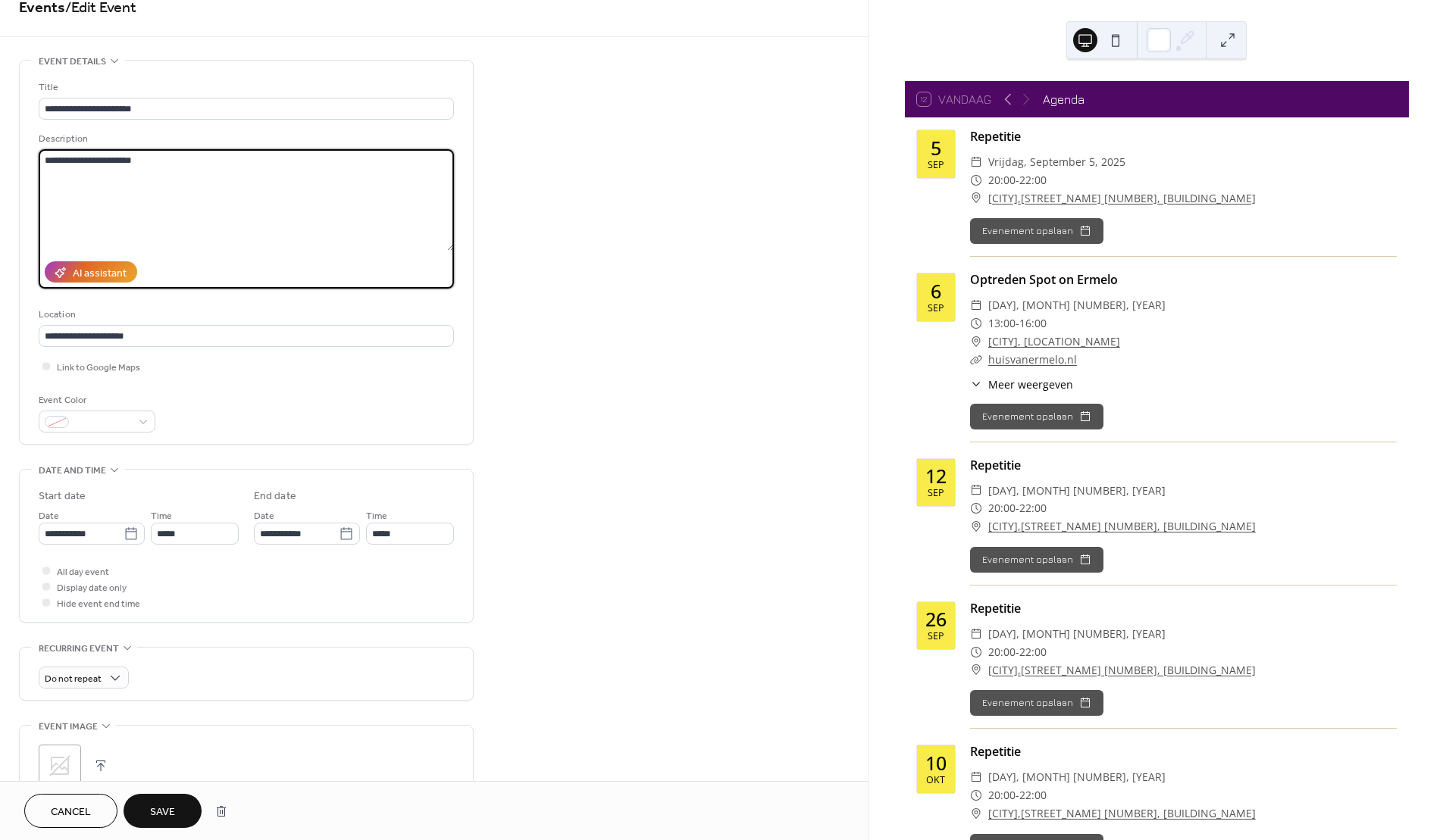 scroll, scrollTop: 20, scrollLeft: 0, axis: vertical 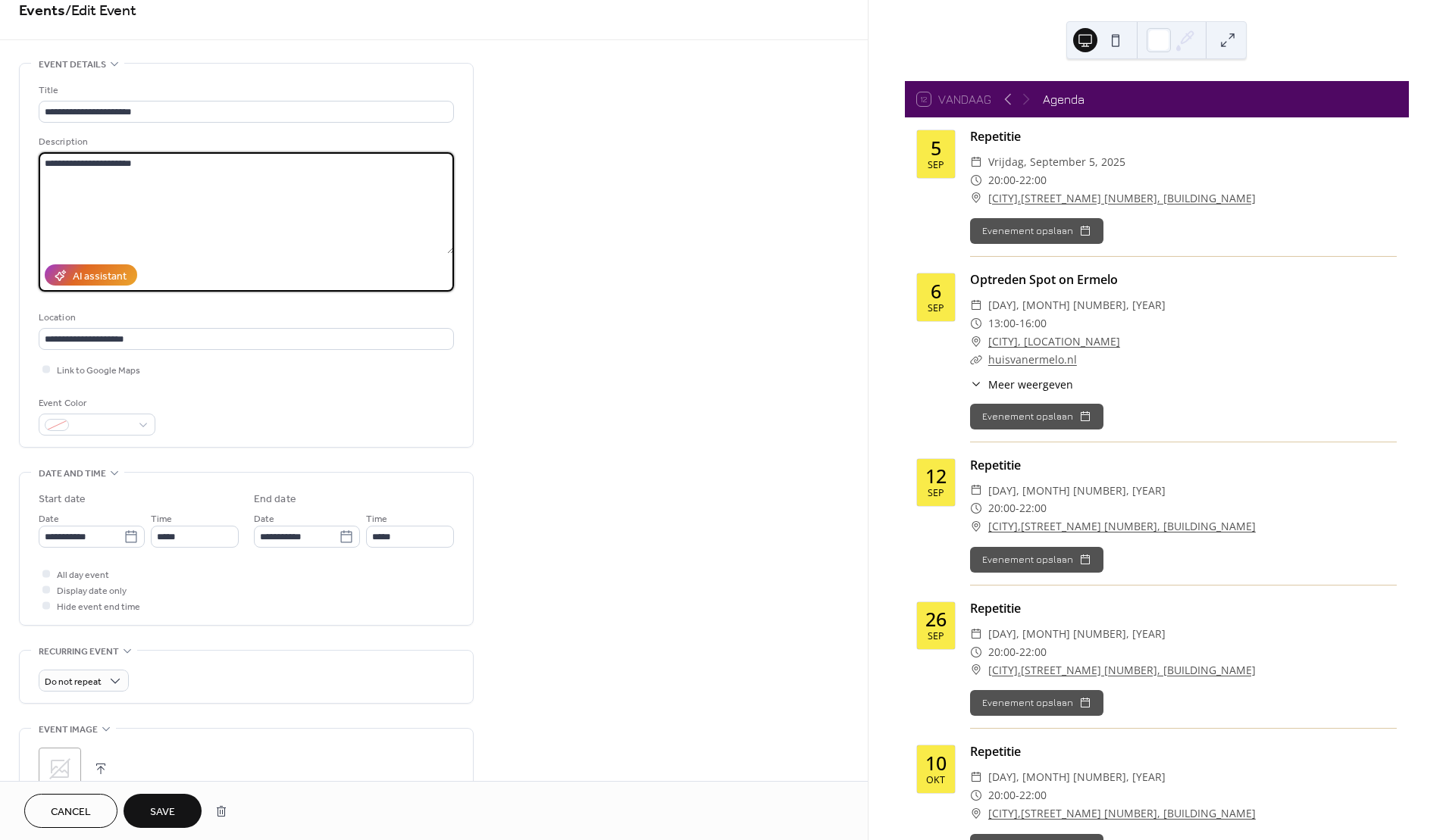 drag, startPoint x: 108, startPoint y: 166, endPoint x: 110, endPoint y: 184, distance: 18.11077 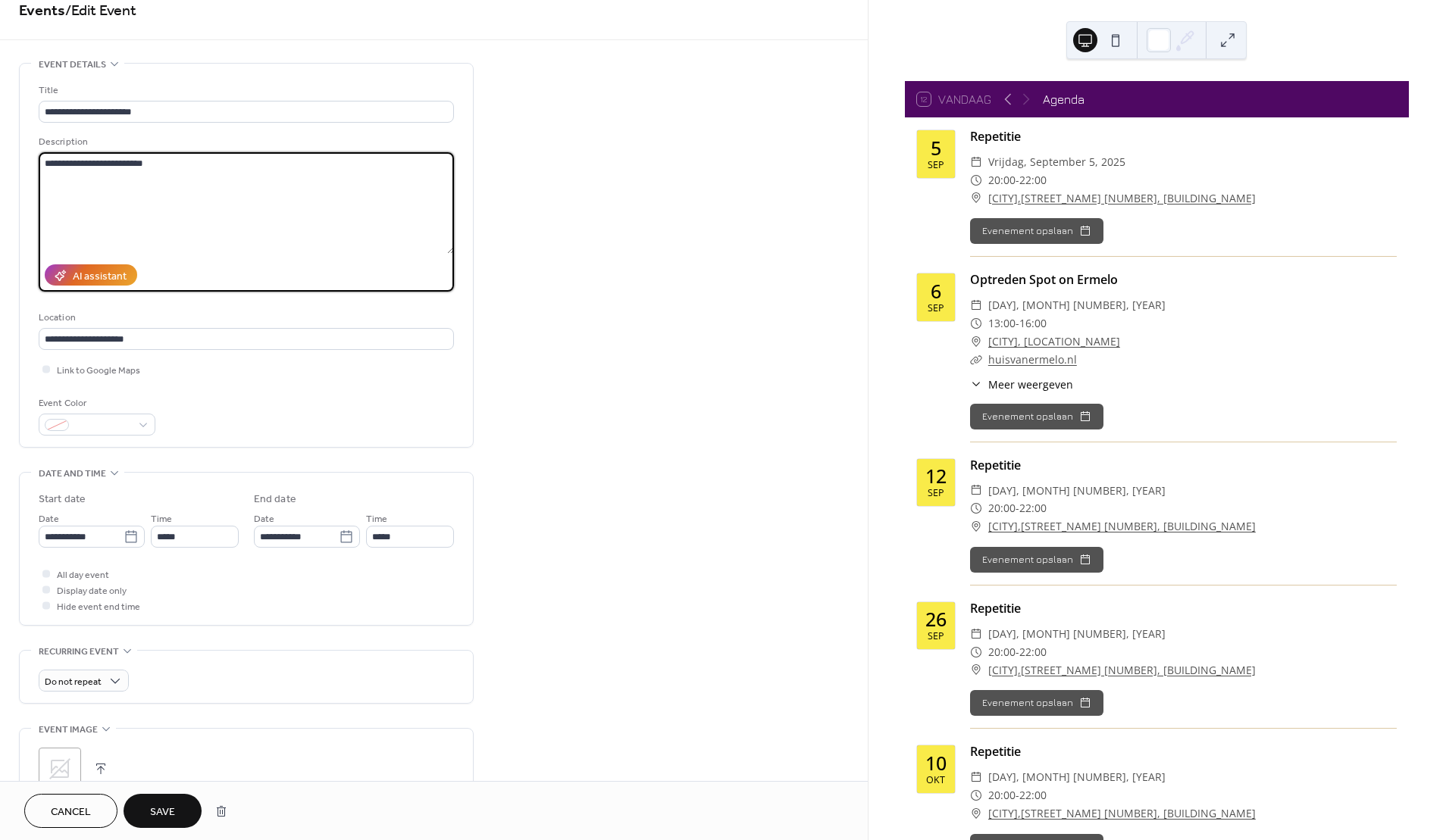 click on "**********" at bounding box center [246, 203] 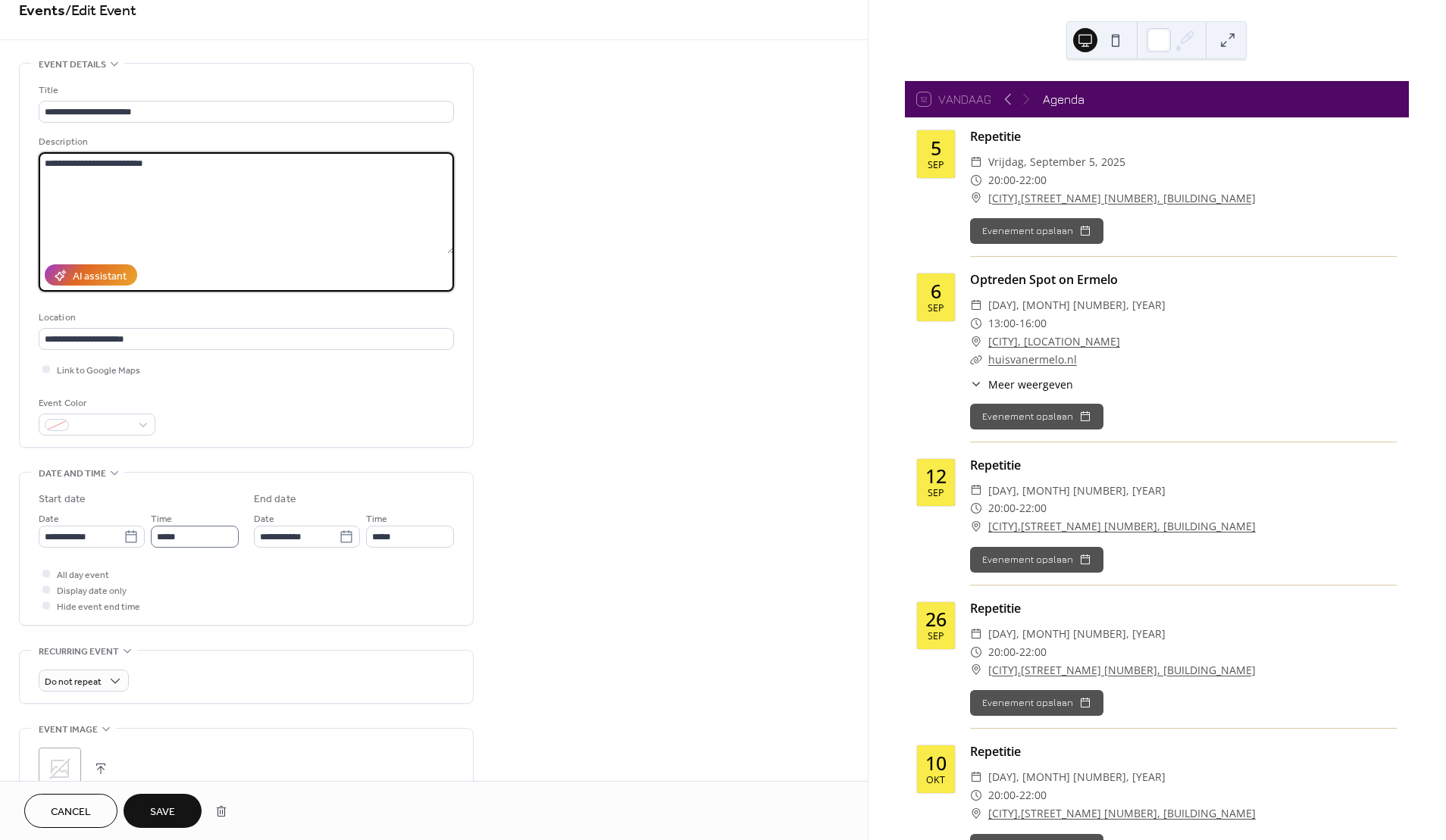 type on "**********" 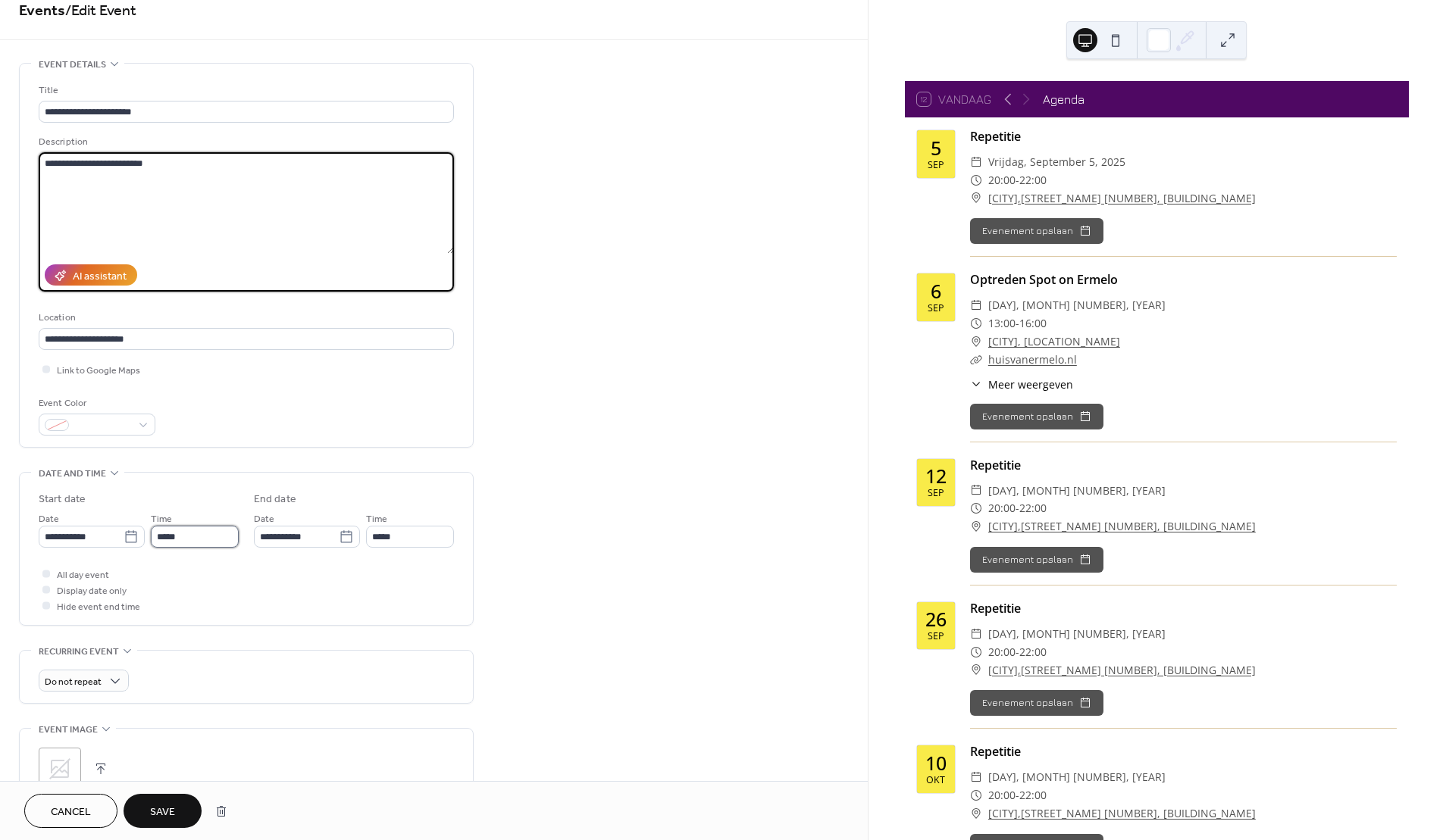 click on "*****" at bounding box center (195, 536) 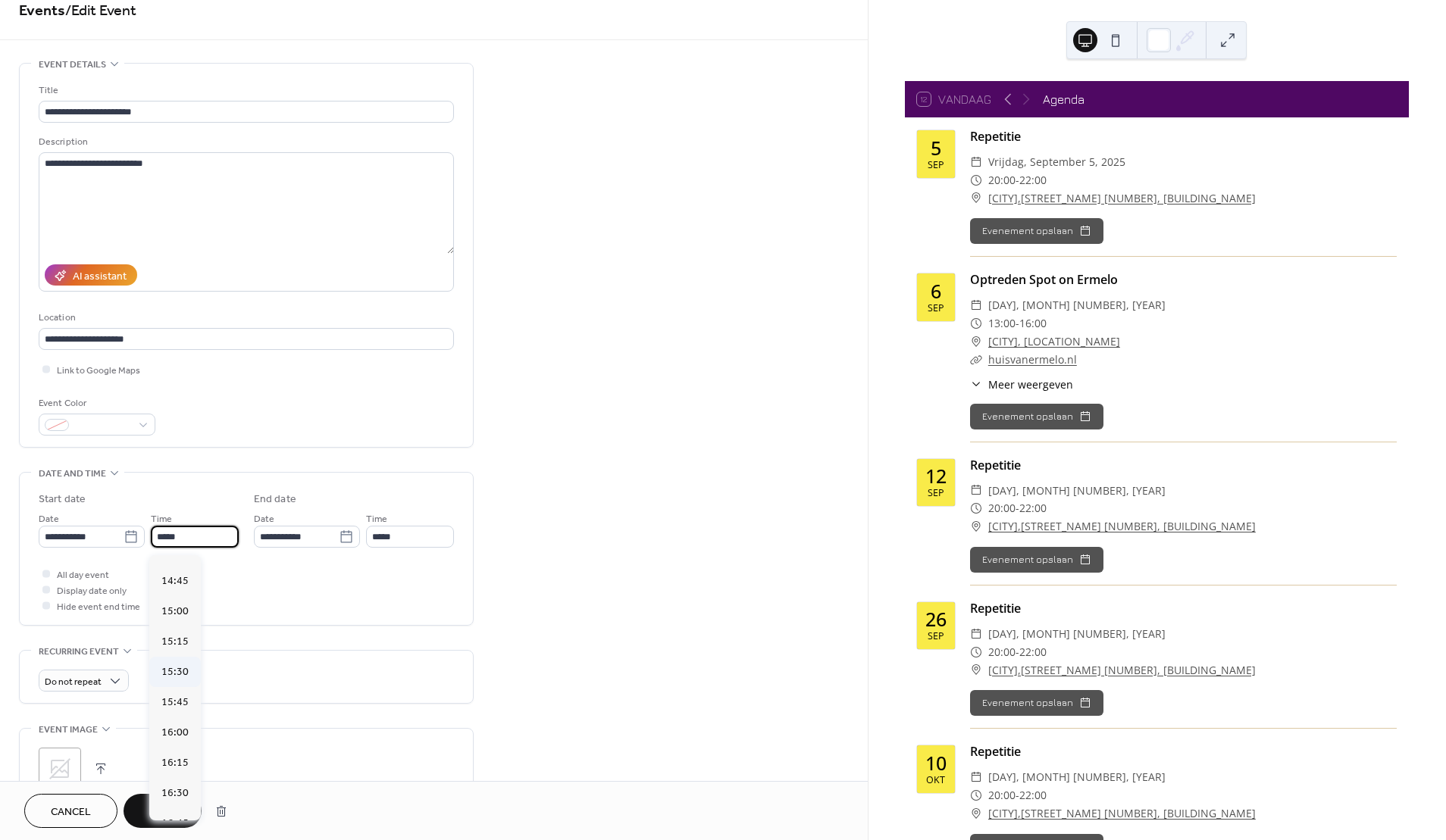 scroll, scrollTop: 1818, scrollLeft: 0, axis: vertical 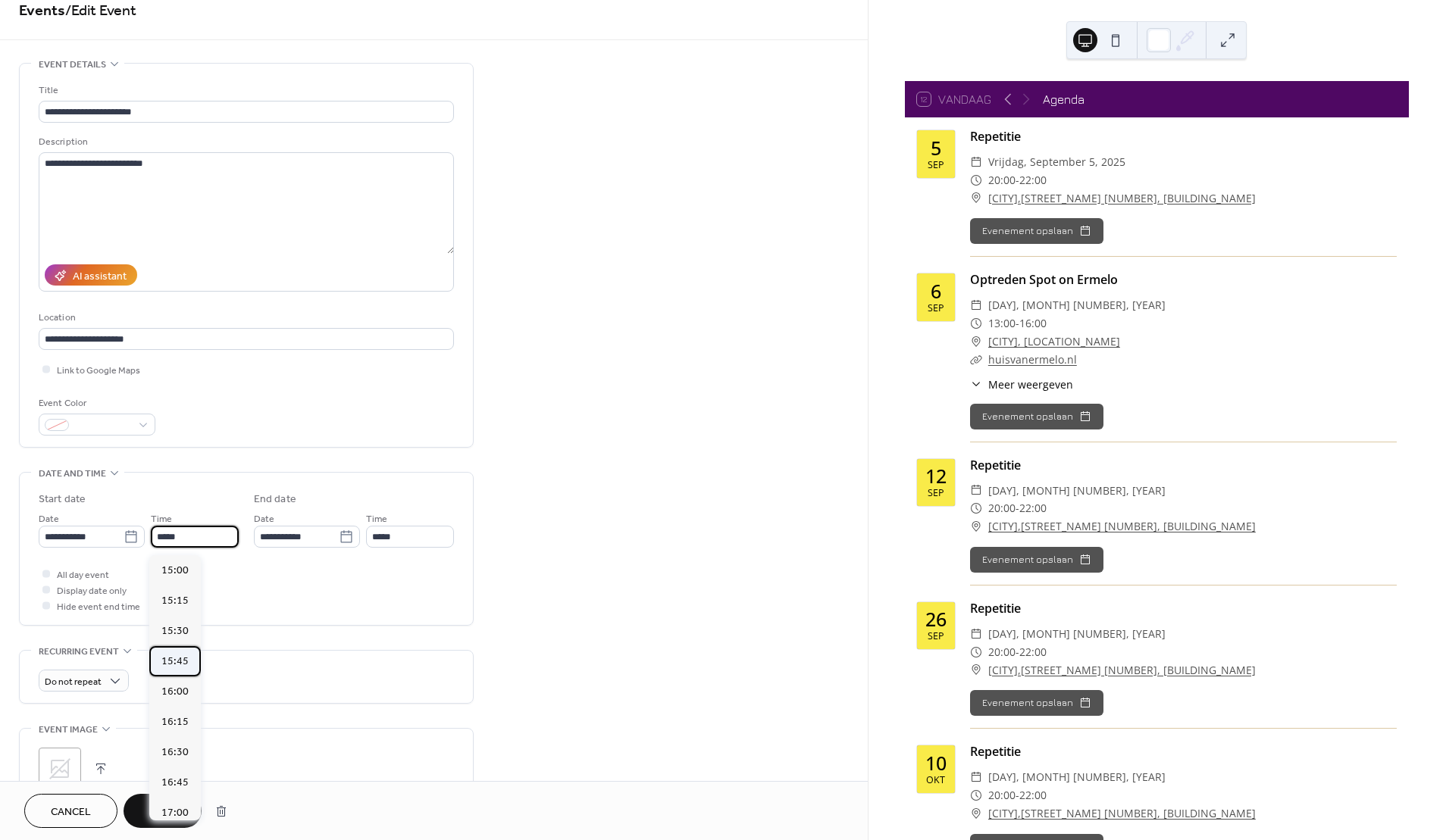 click on "15:45" at bounding box center [175, 661] 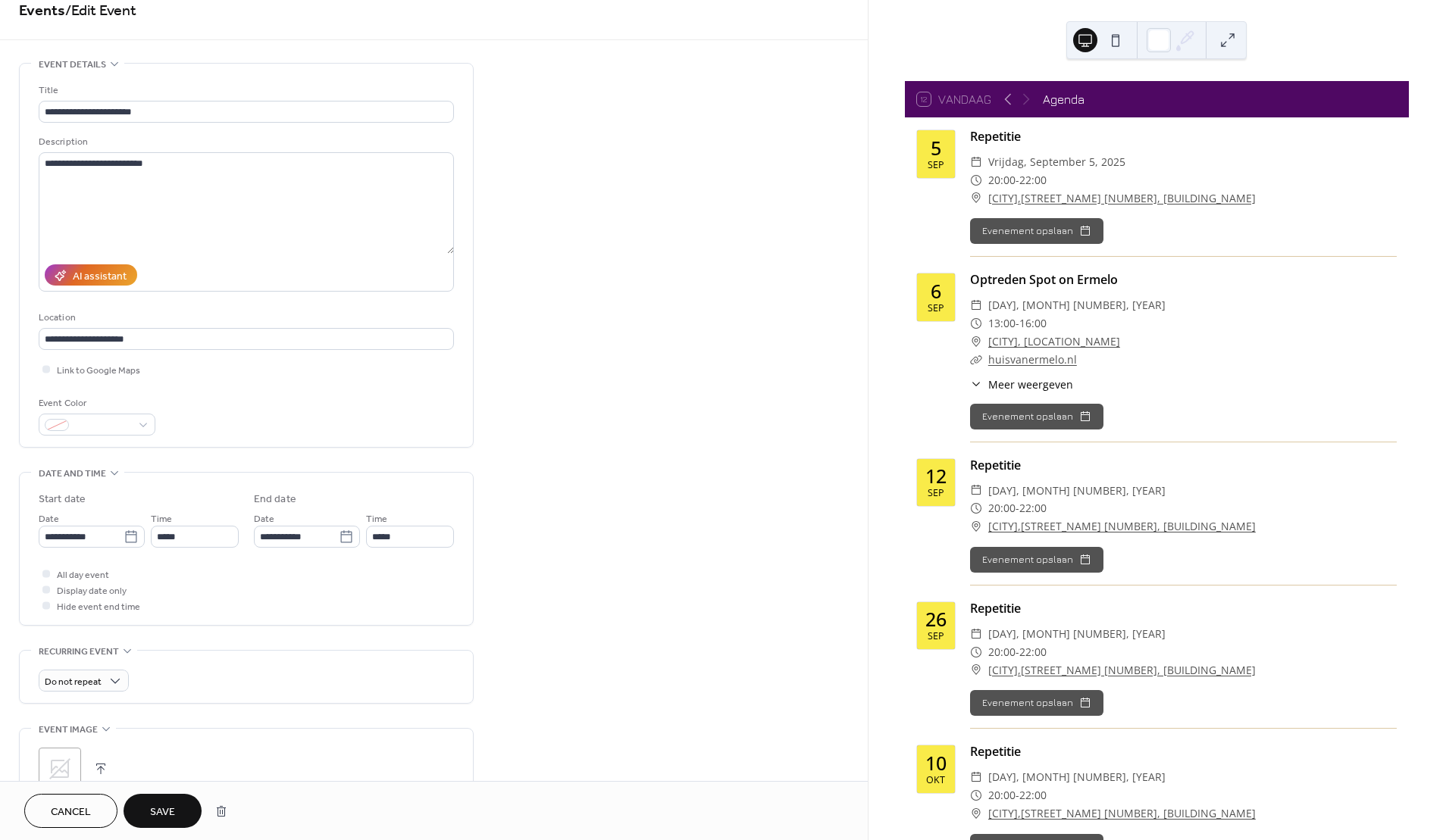 type on "*****" 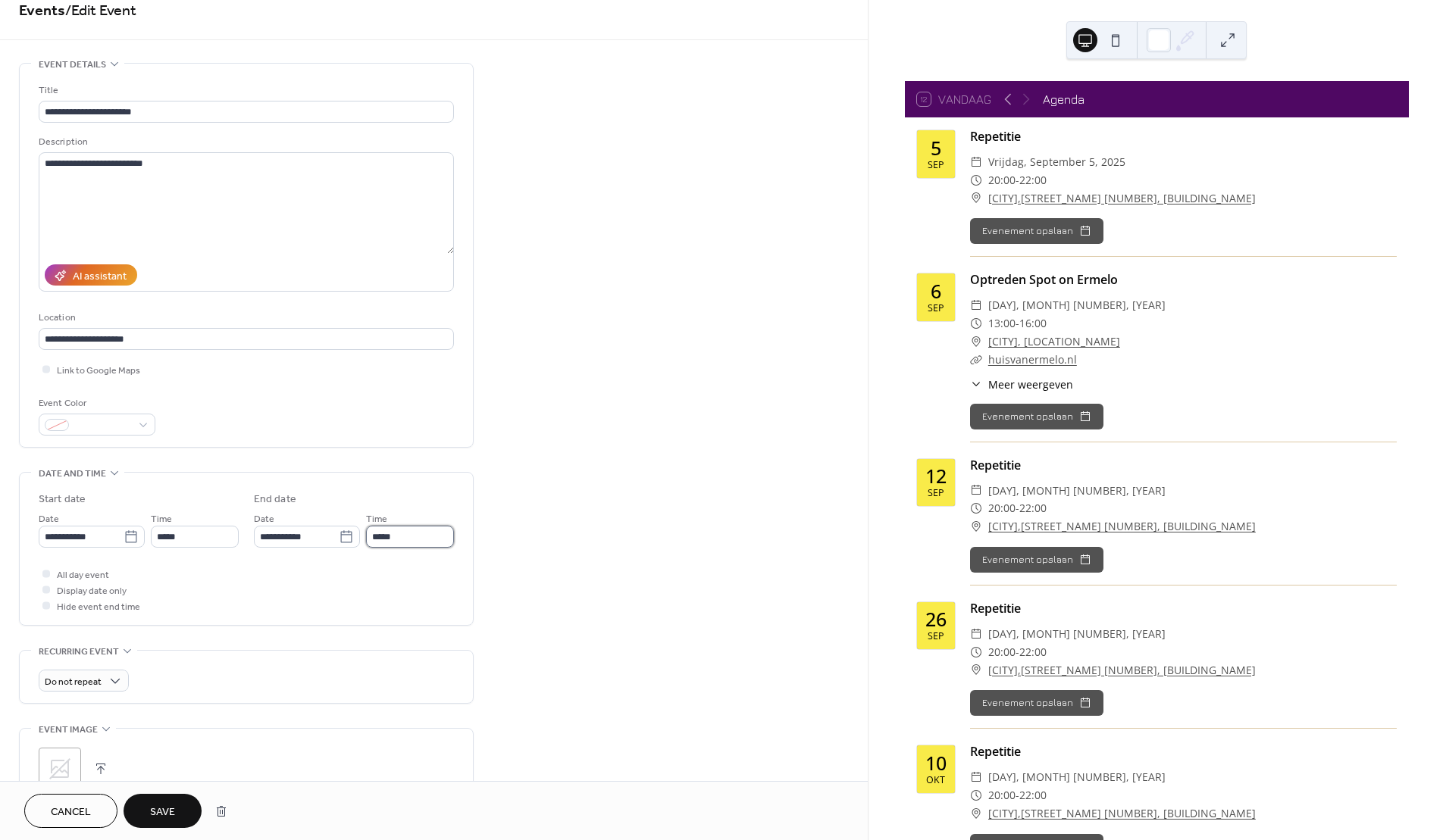 click on "*****" at bounding box center (410, 536) 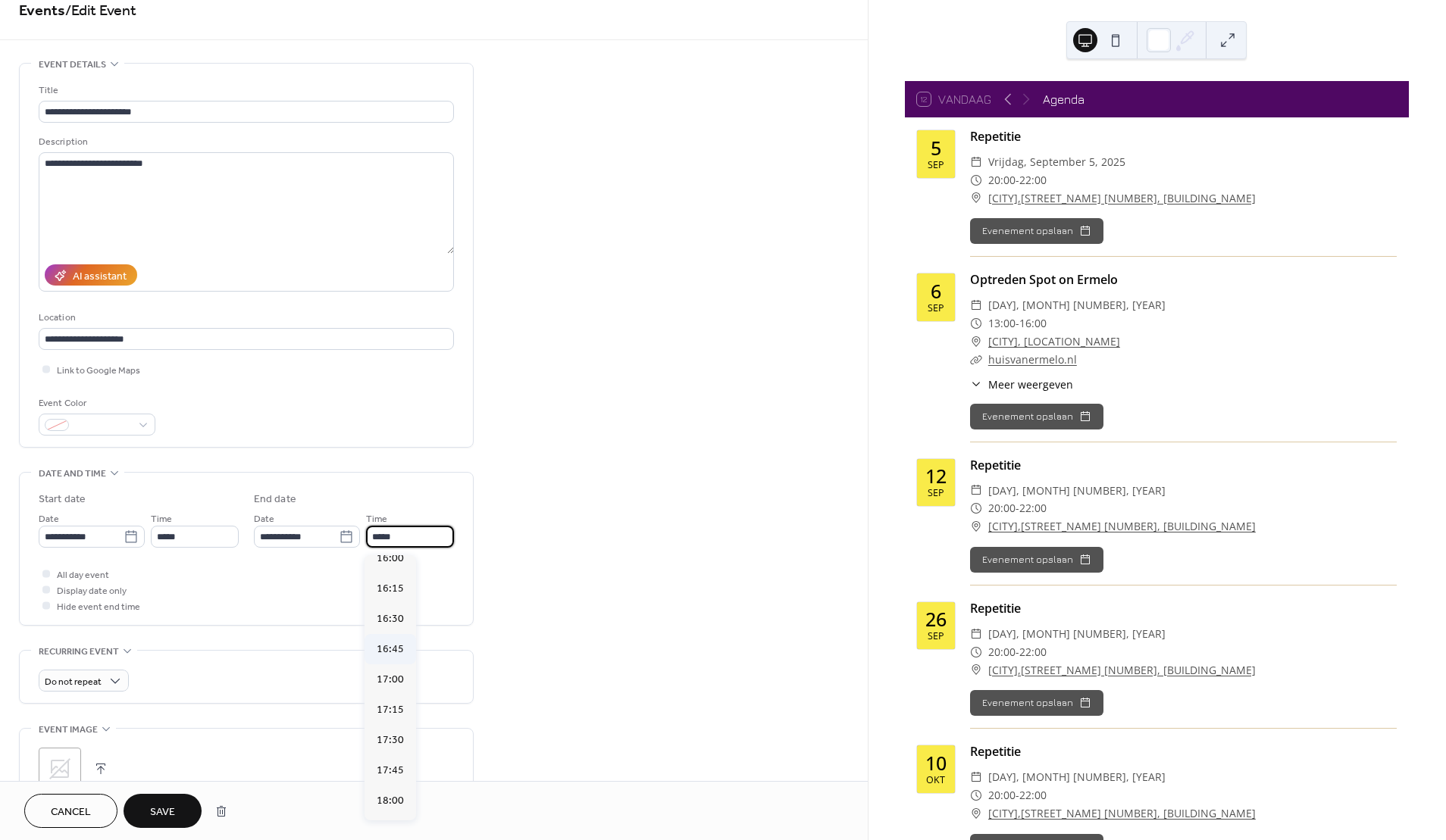 scroll, scrollTop: 0, scrollLeft: 0, axis: both 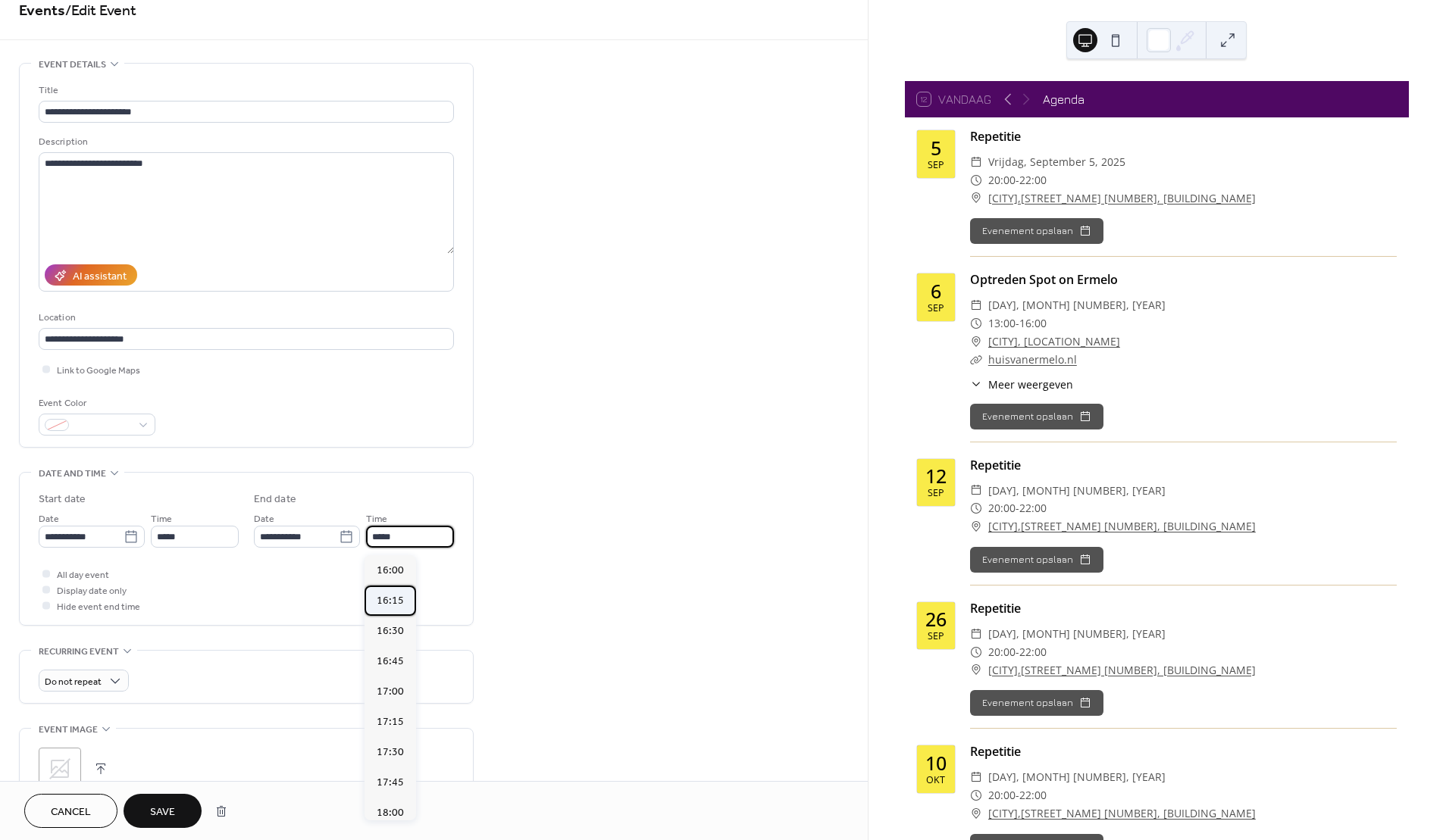 click on "16:15" at bounding box center (390, 601) 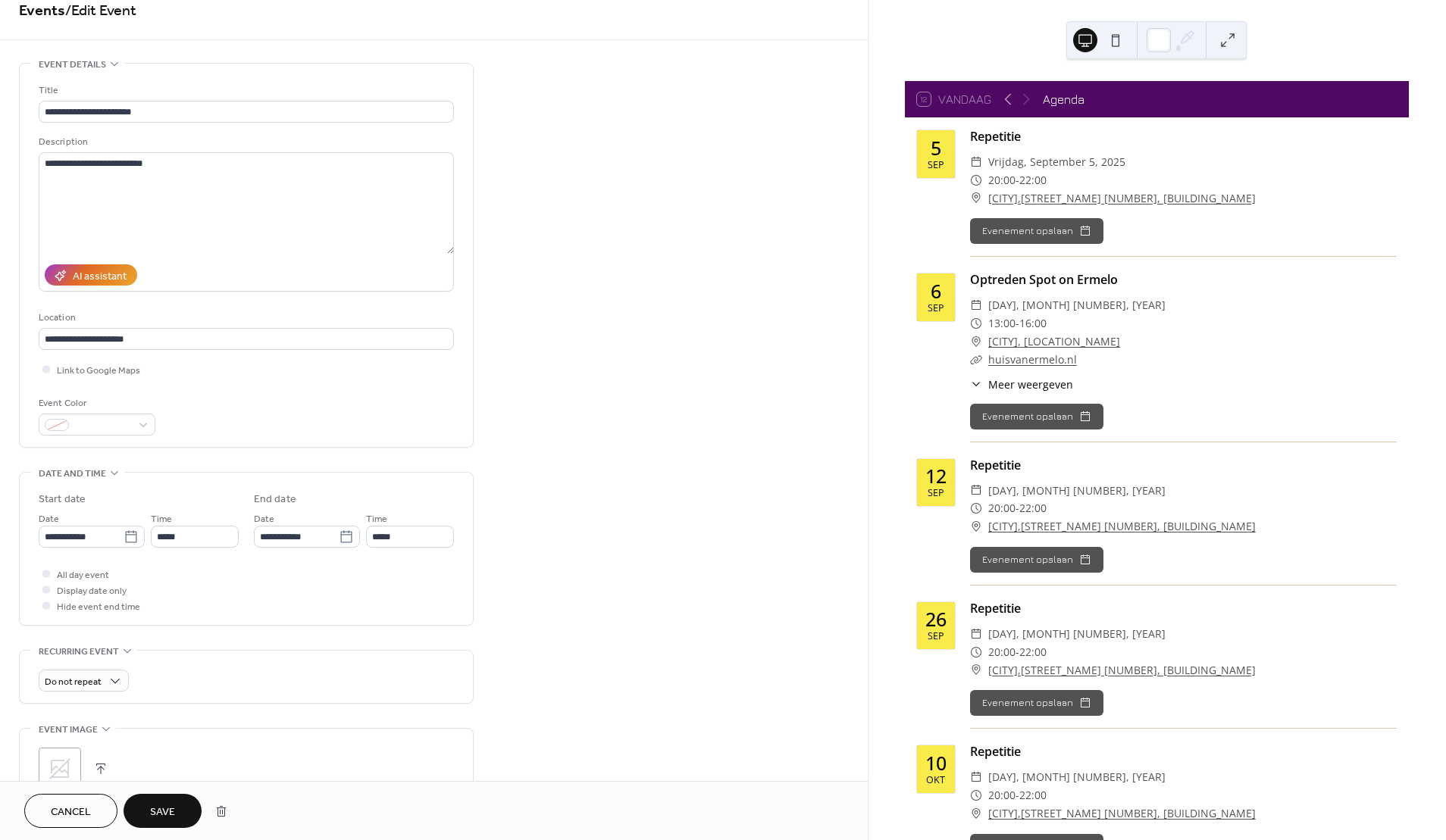 type on "*****" 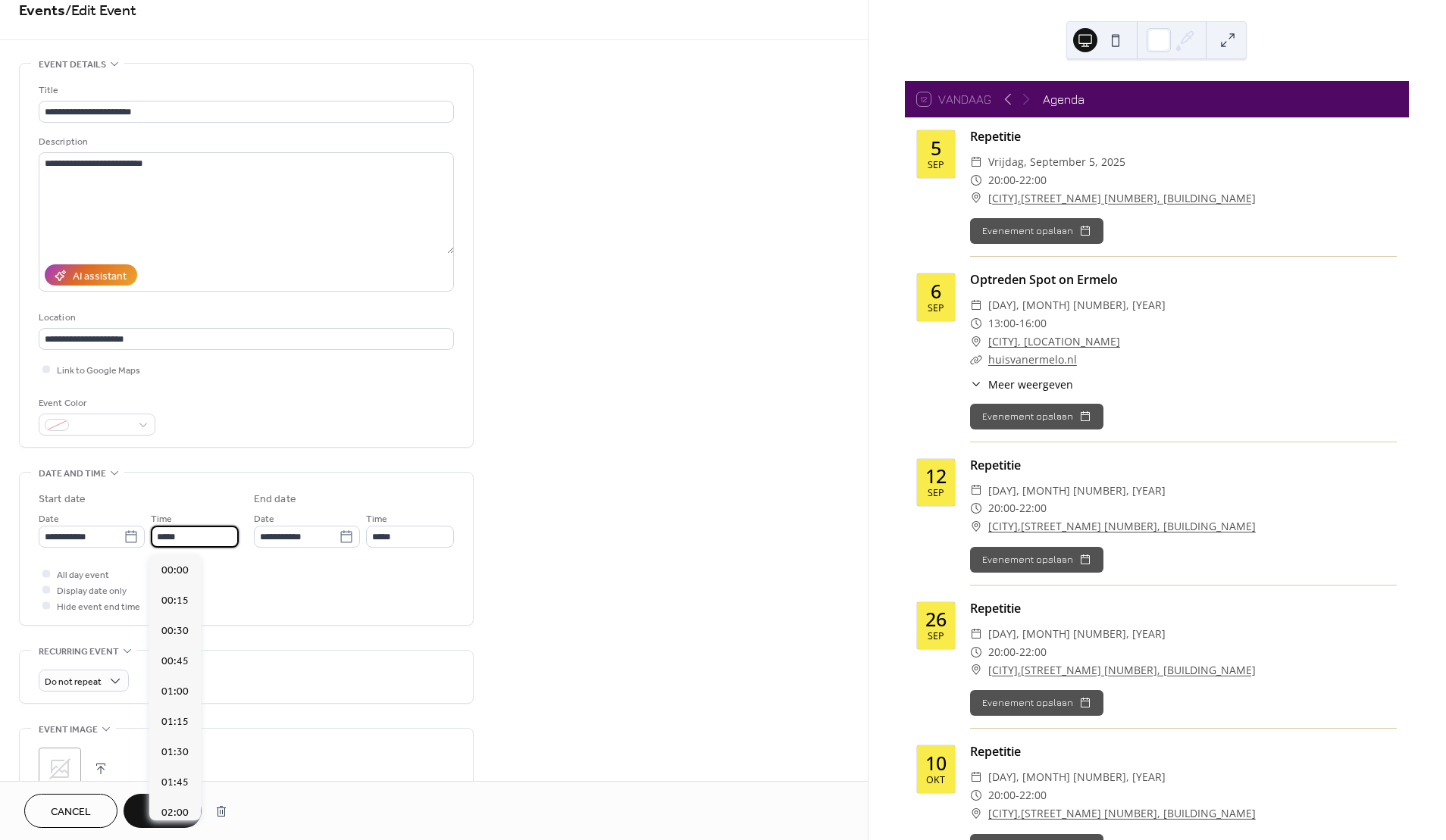 click on "*****" at bounding box center [195, 536] 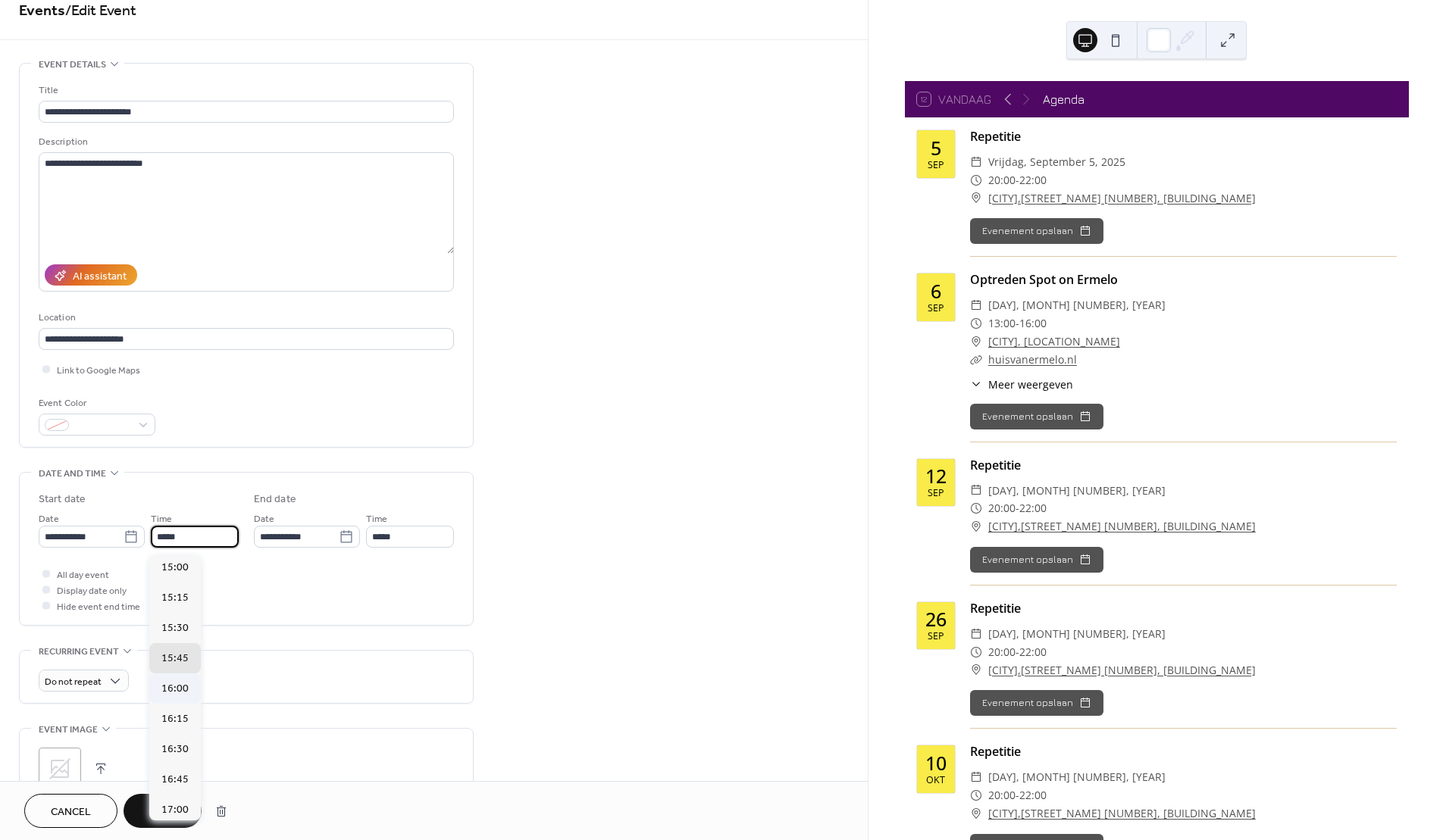 scroll, scrollTop: 1815, scrollLeft: 0, axis: vertical 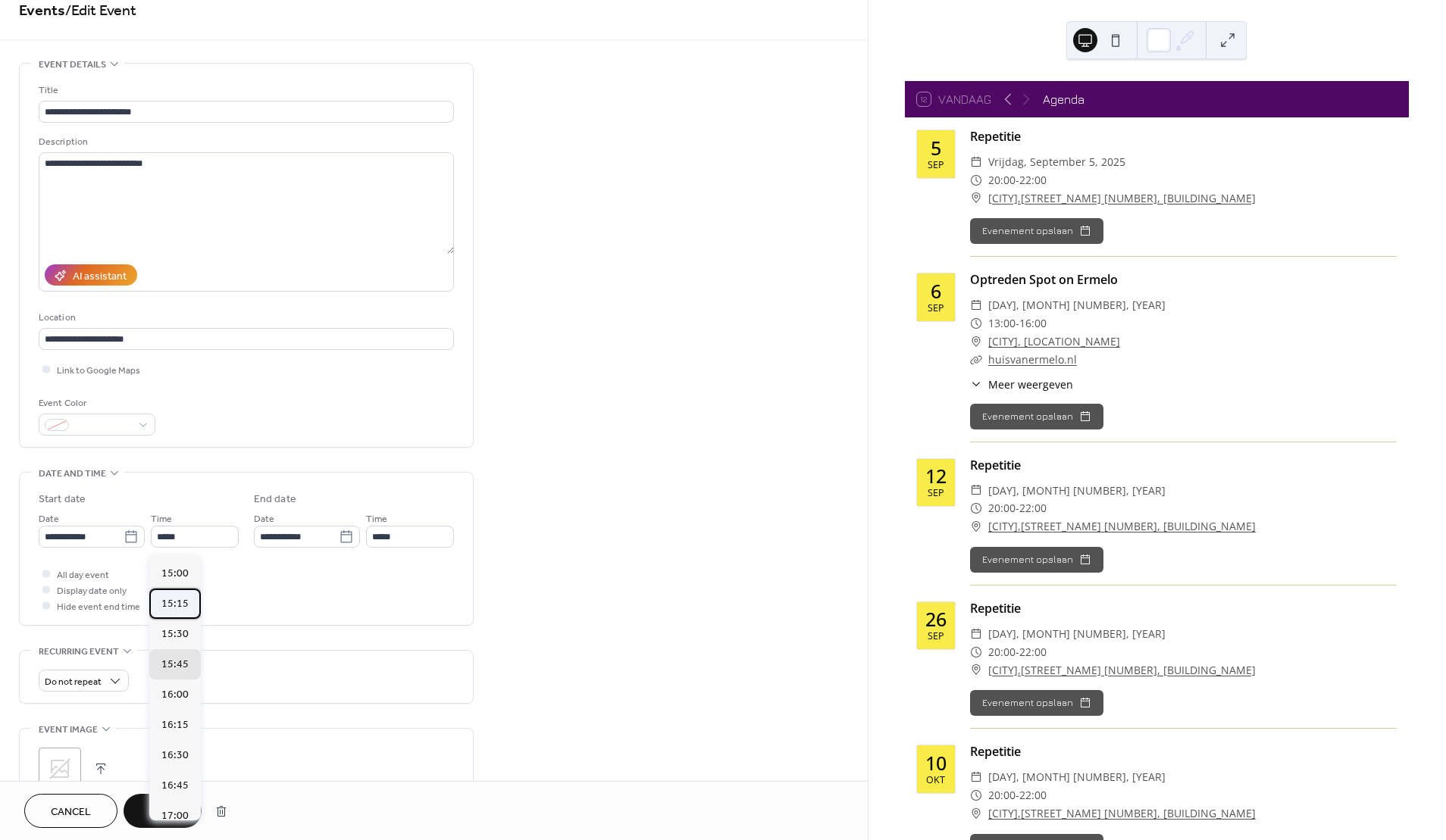 click on "15:15" at bounding box center (175, 604) 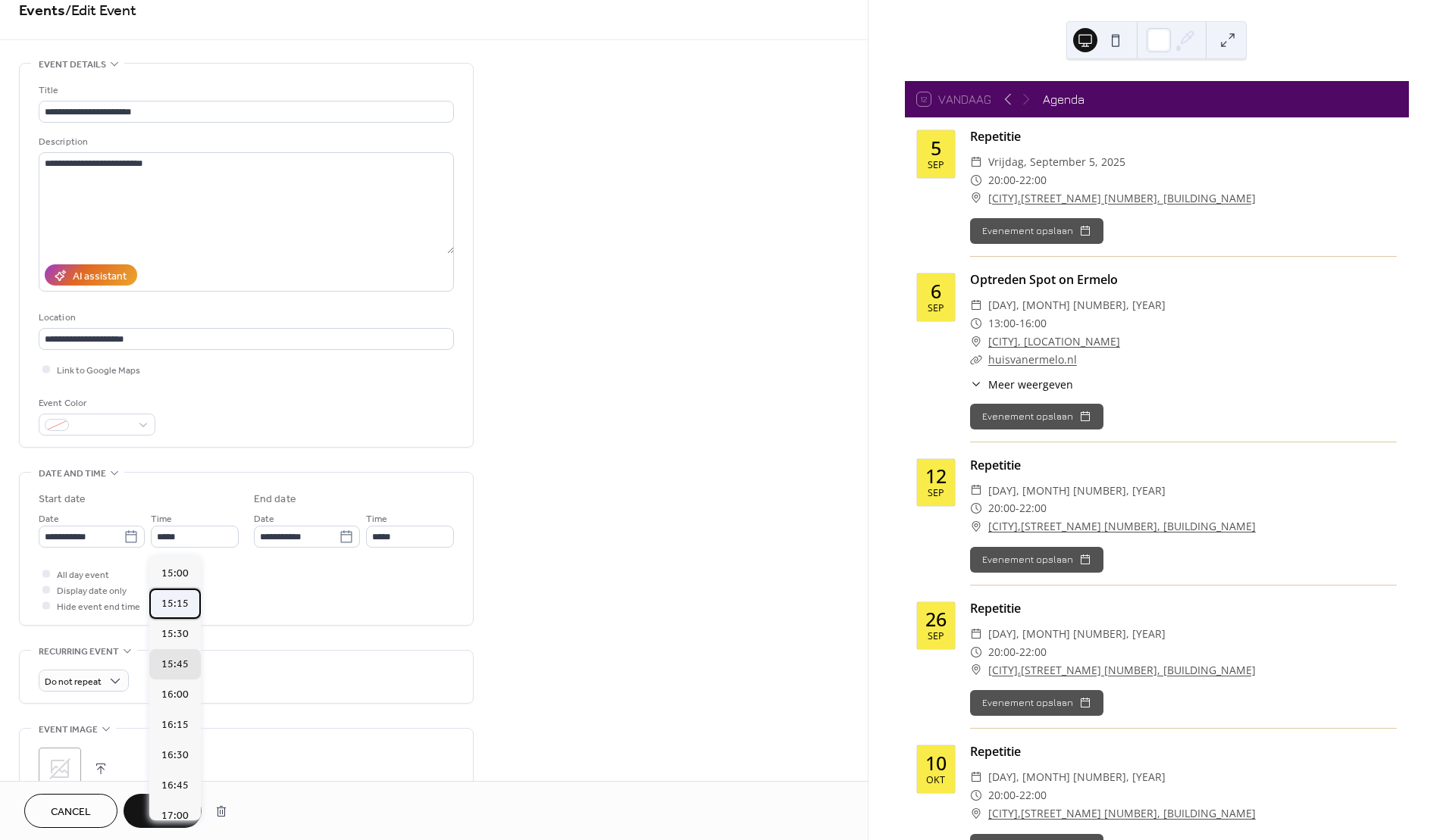 type on "*****" 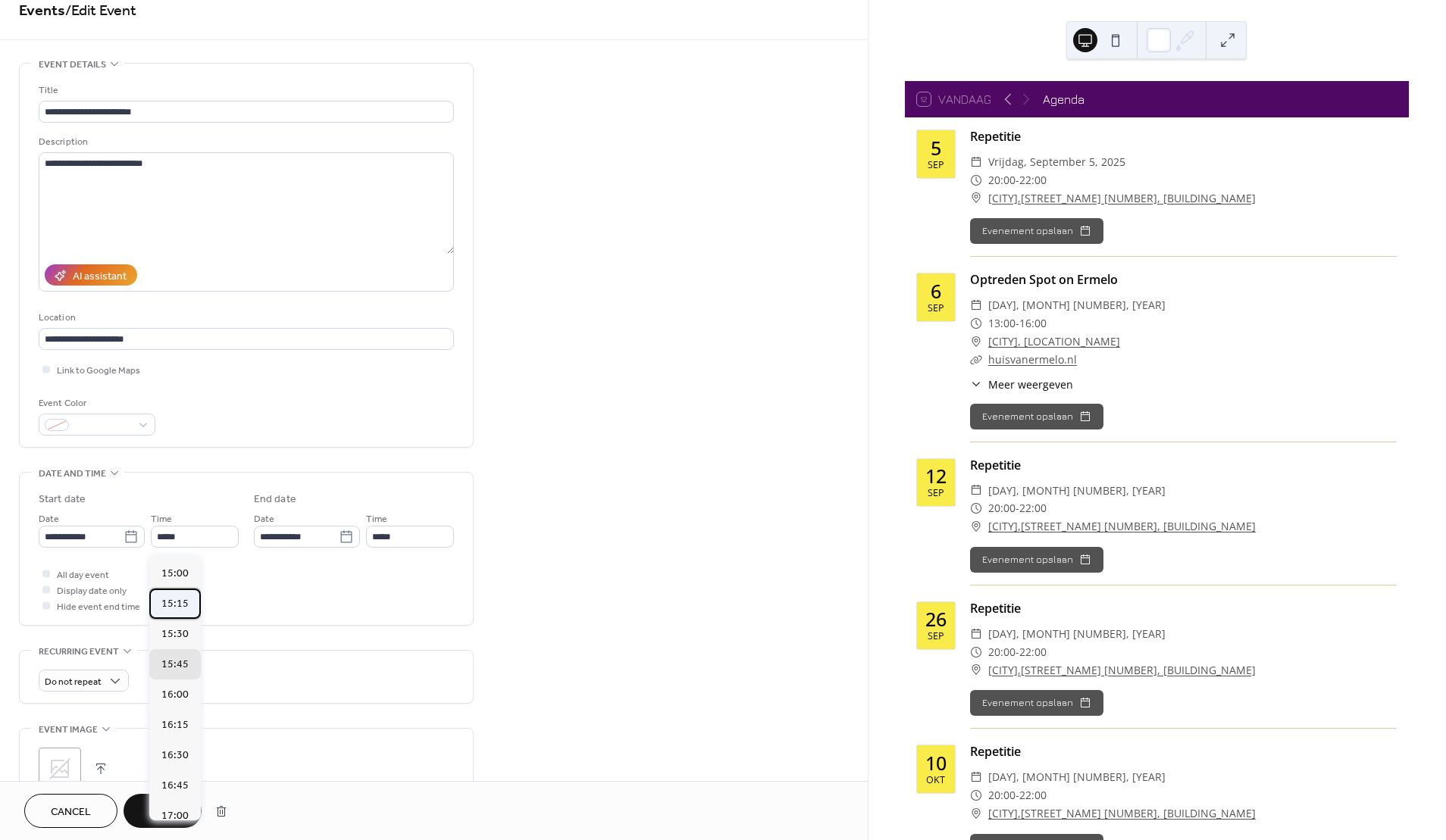 type on "*****" 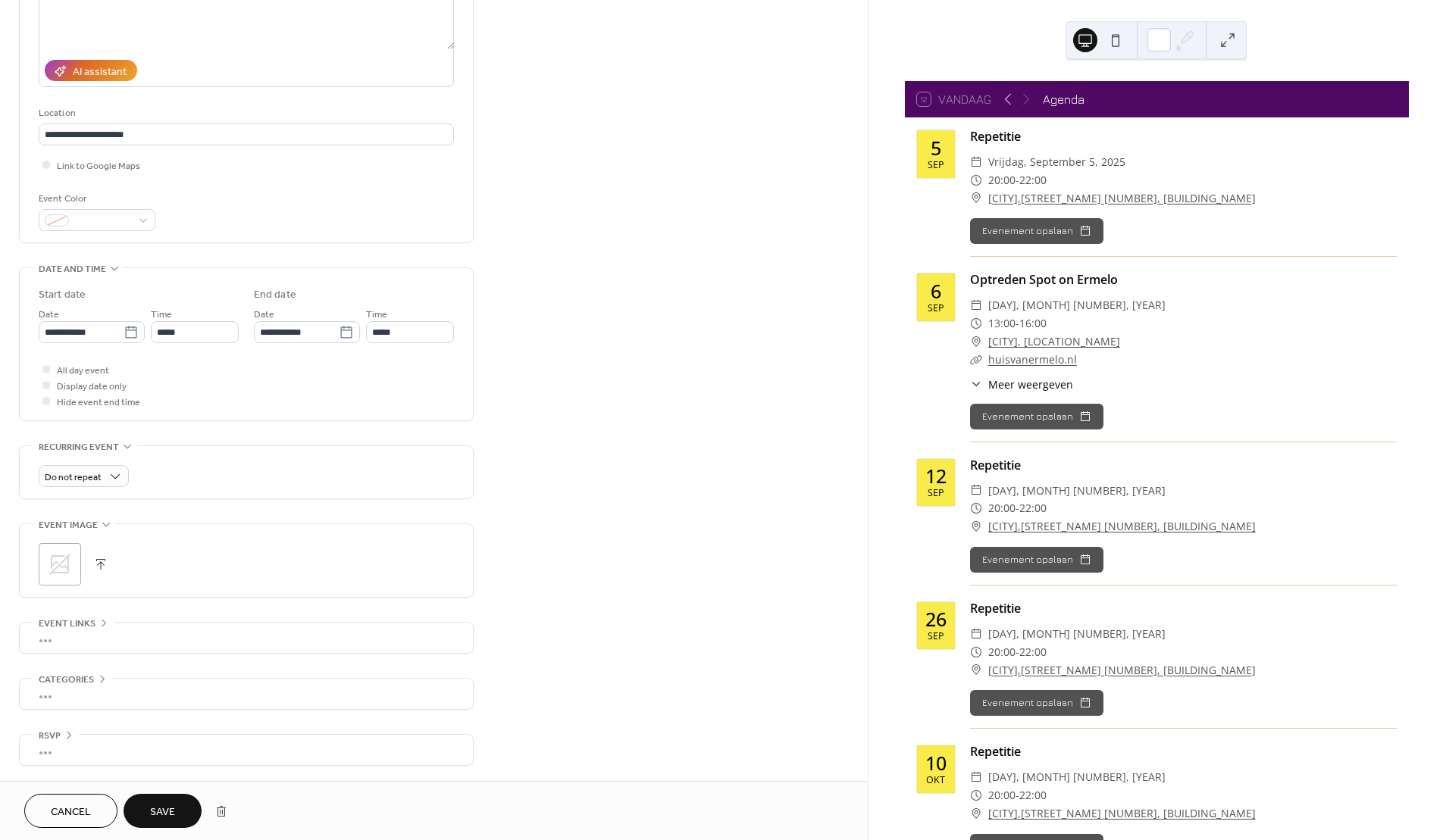 scroll, scrollTop: 230, scrollLeft: 0, axis: vertical 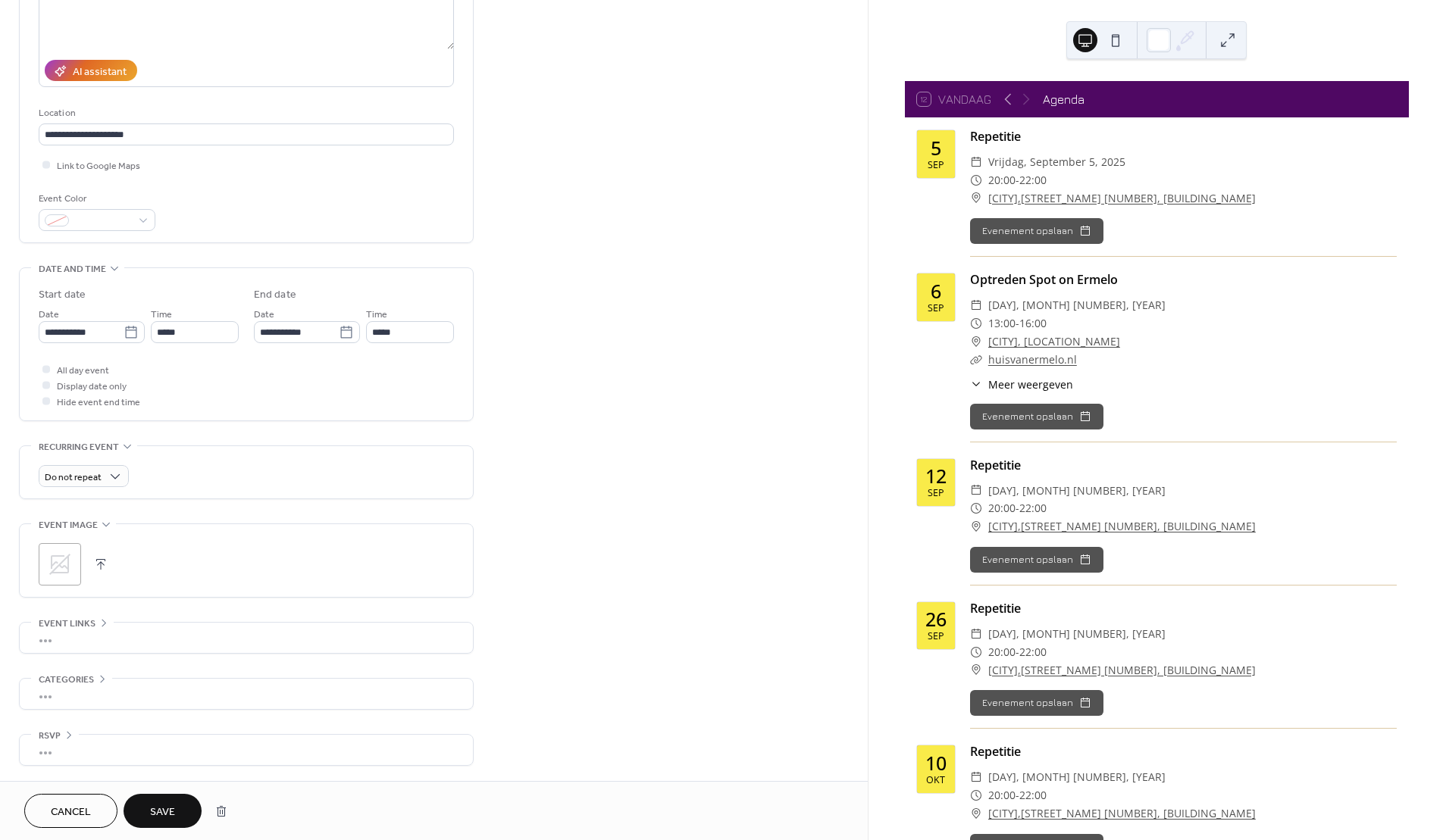 click on "Save" at bounding box center [162, 812] 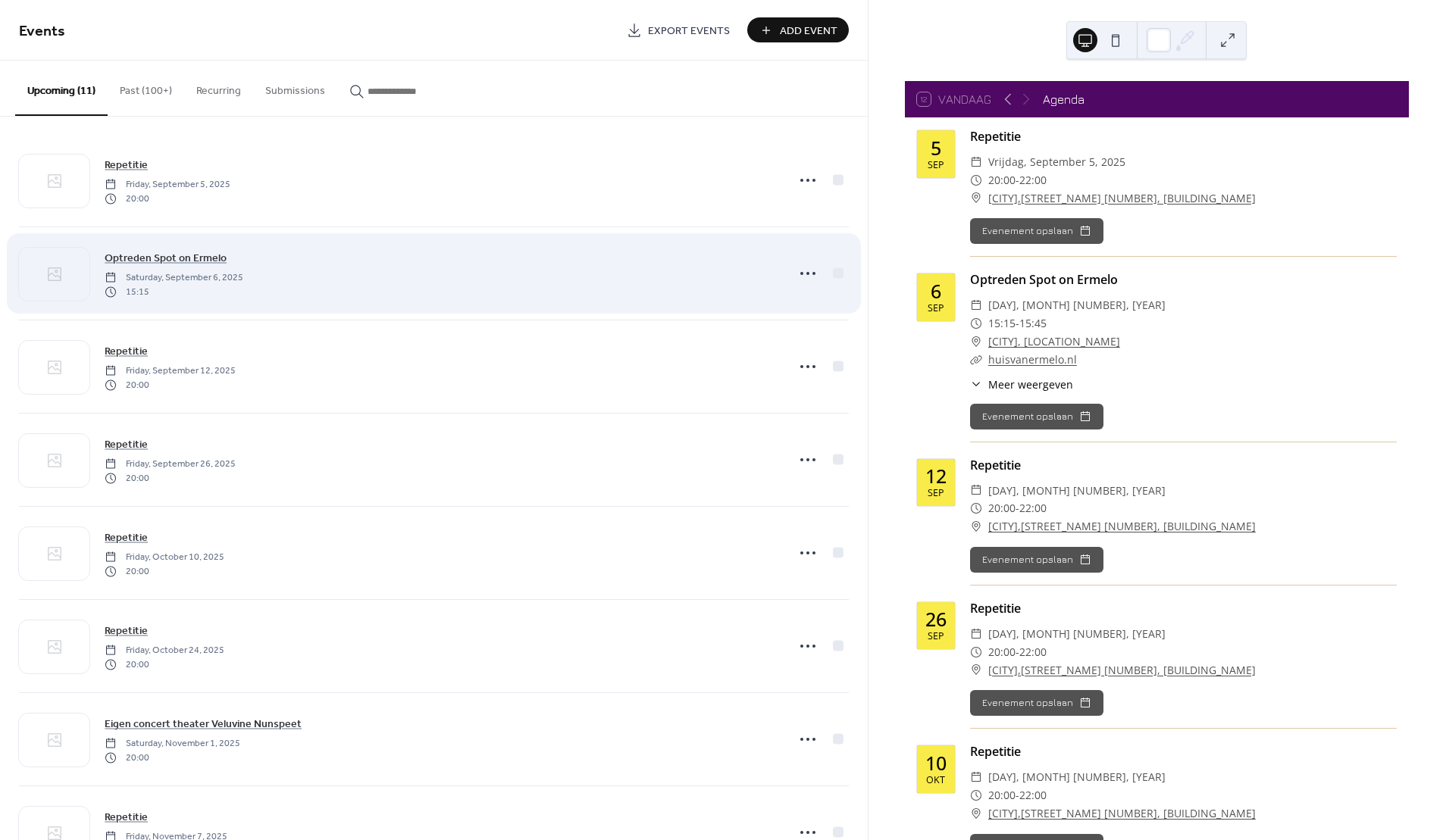 scroll, scrollTop: 3, scrollLeft: 0, axis: vertical 